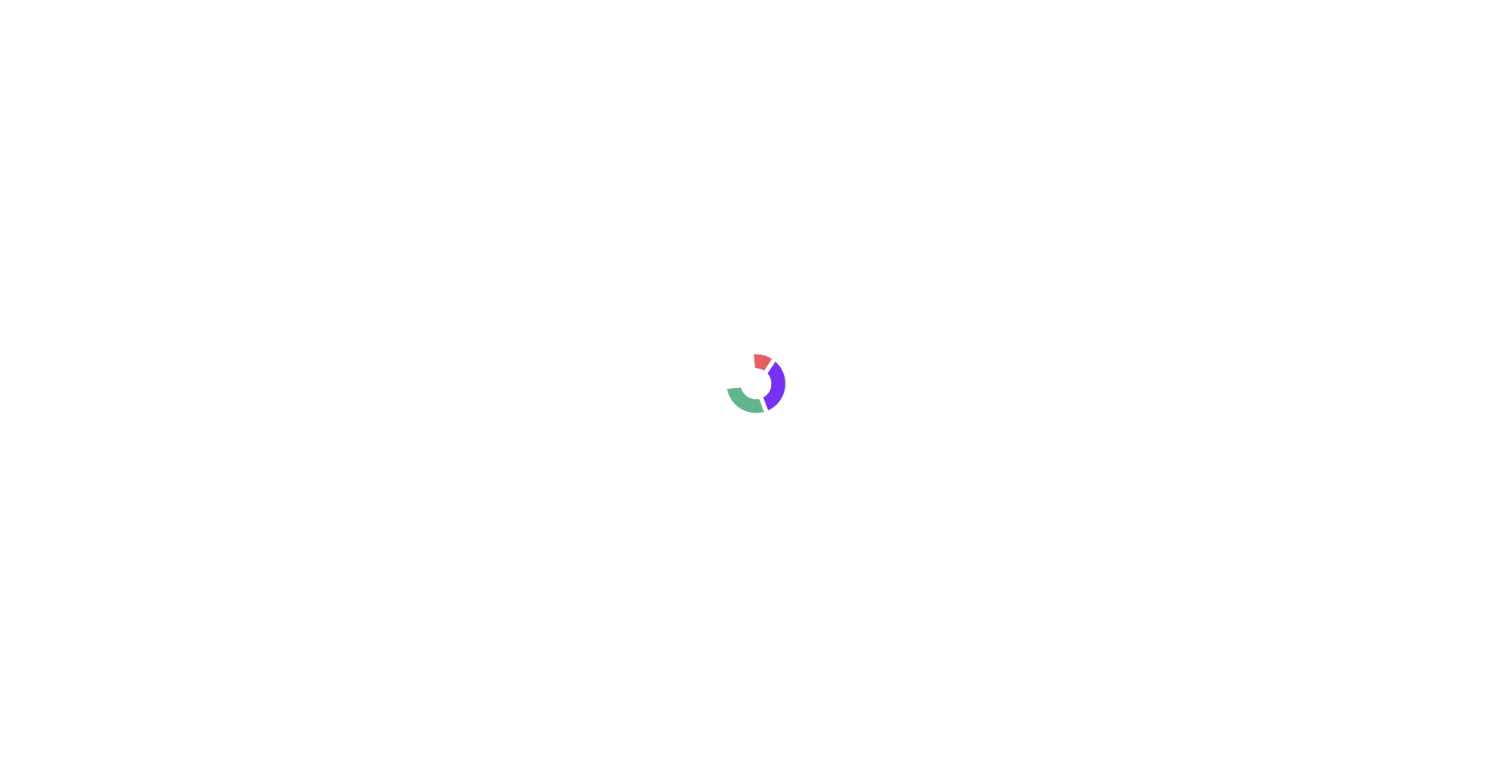 scroll, scrollTop: 0, scrollLeft: 0, axis: both 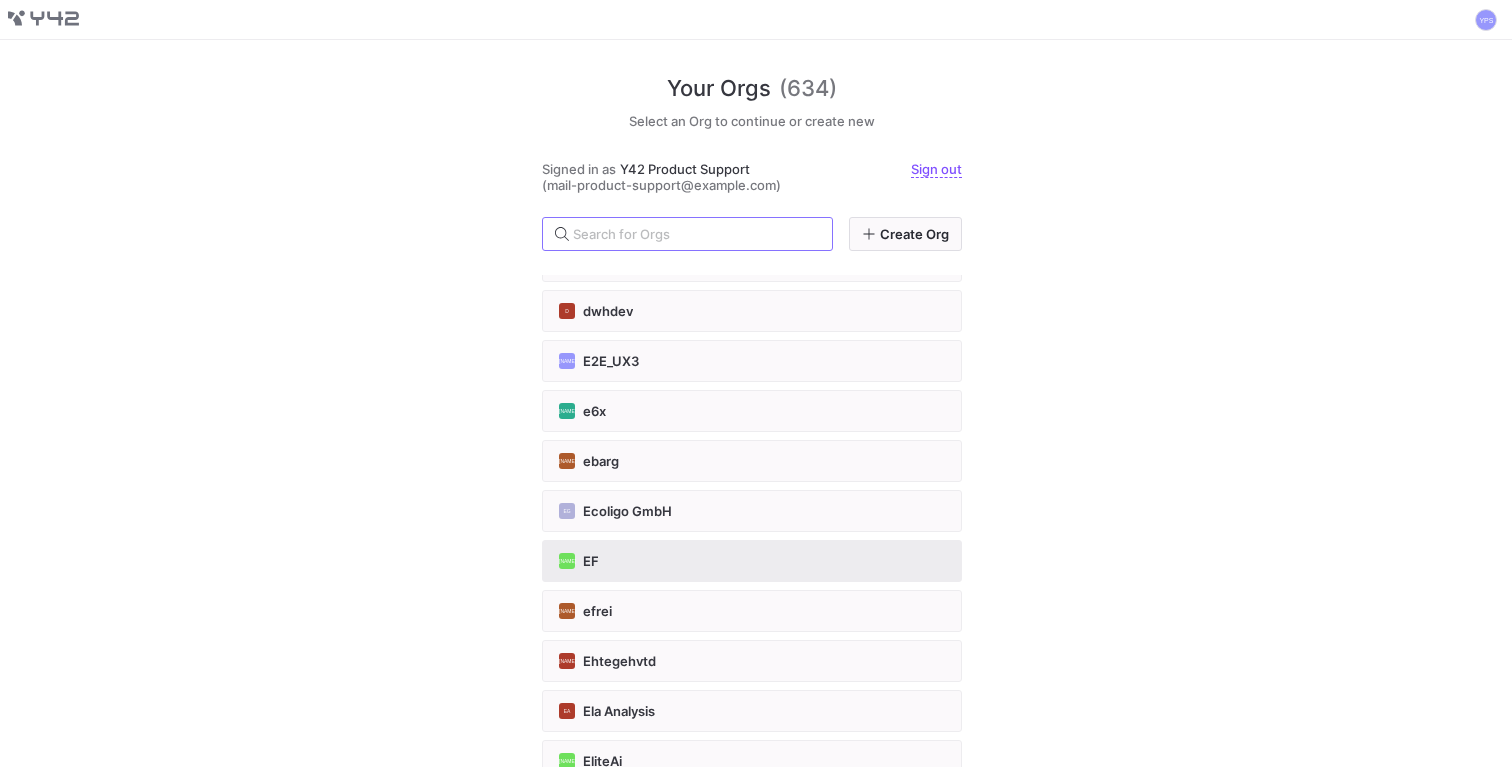 click on "EF" 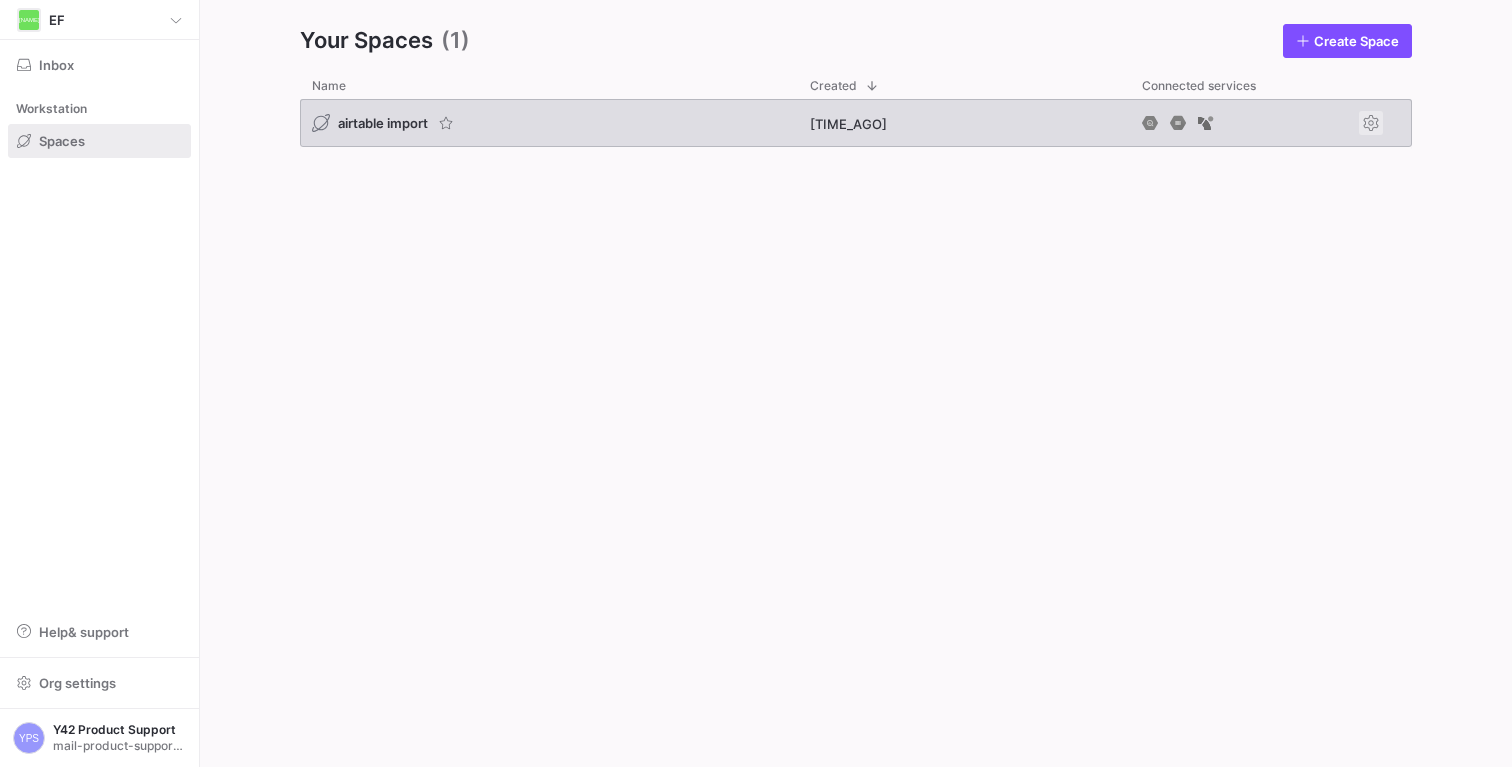 click 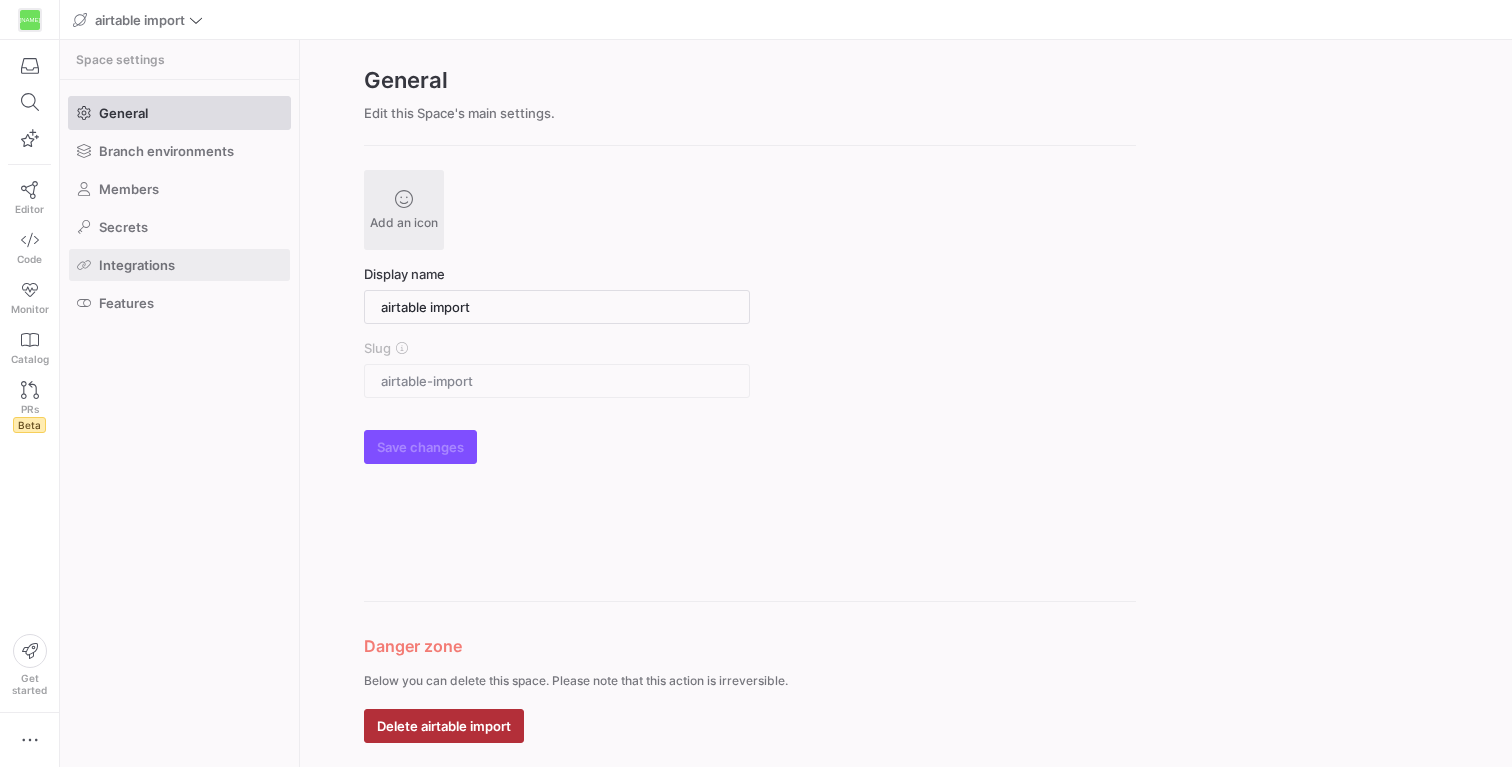 click on "Integrations" 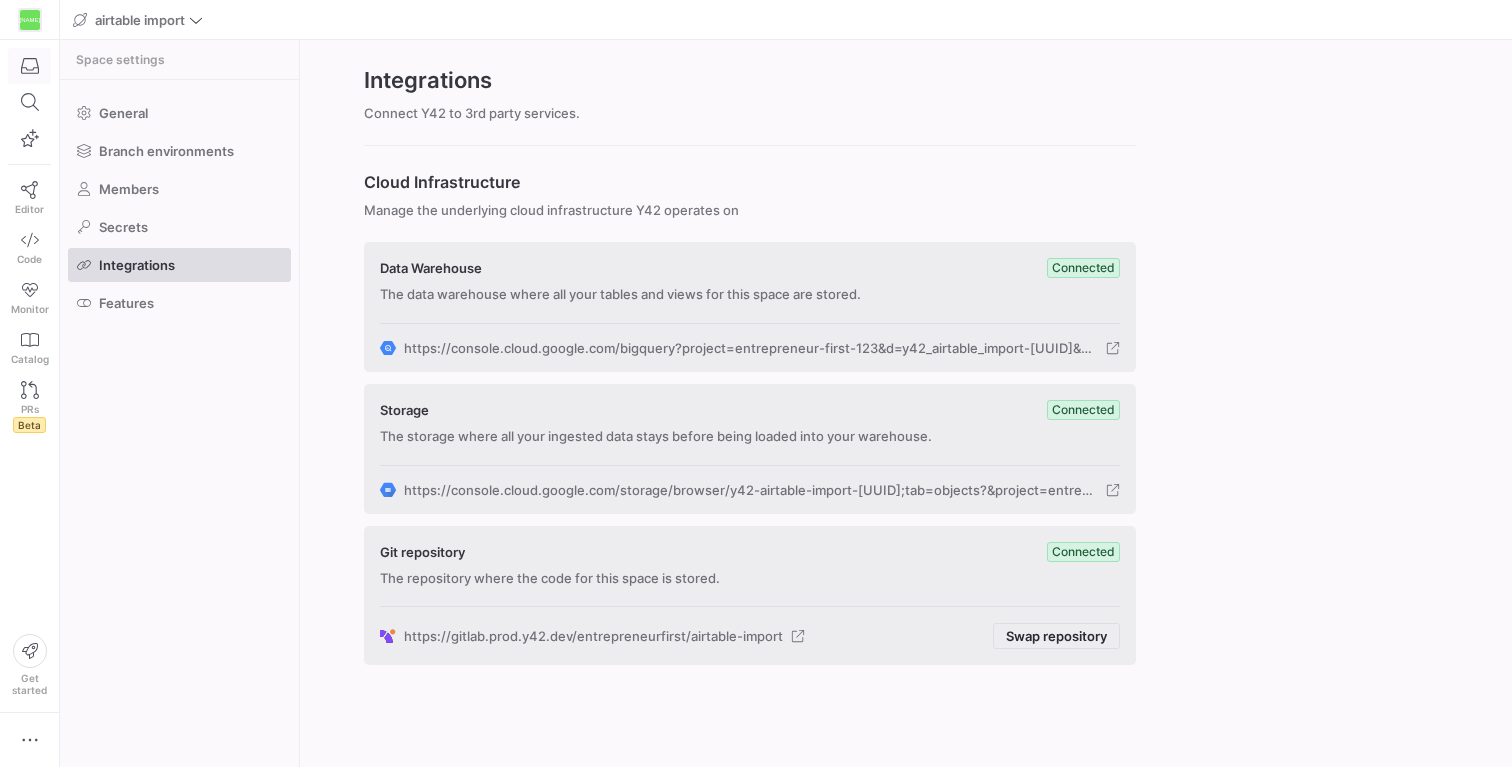click 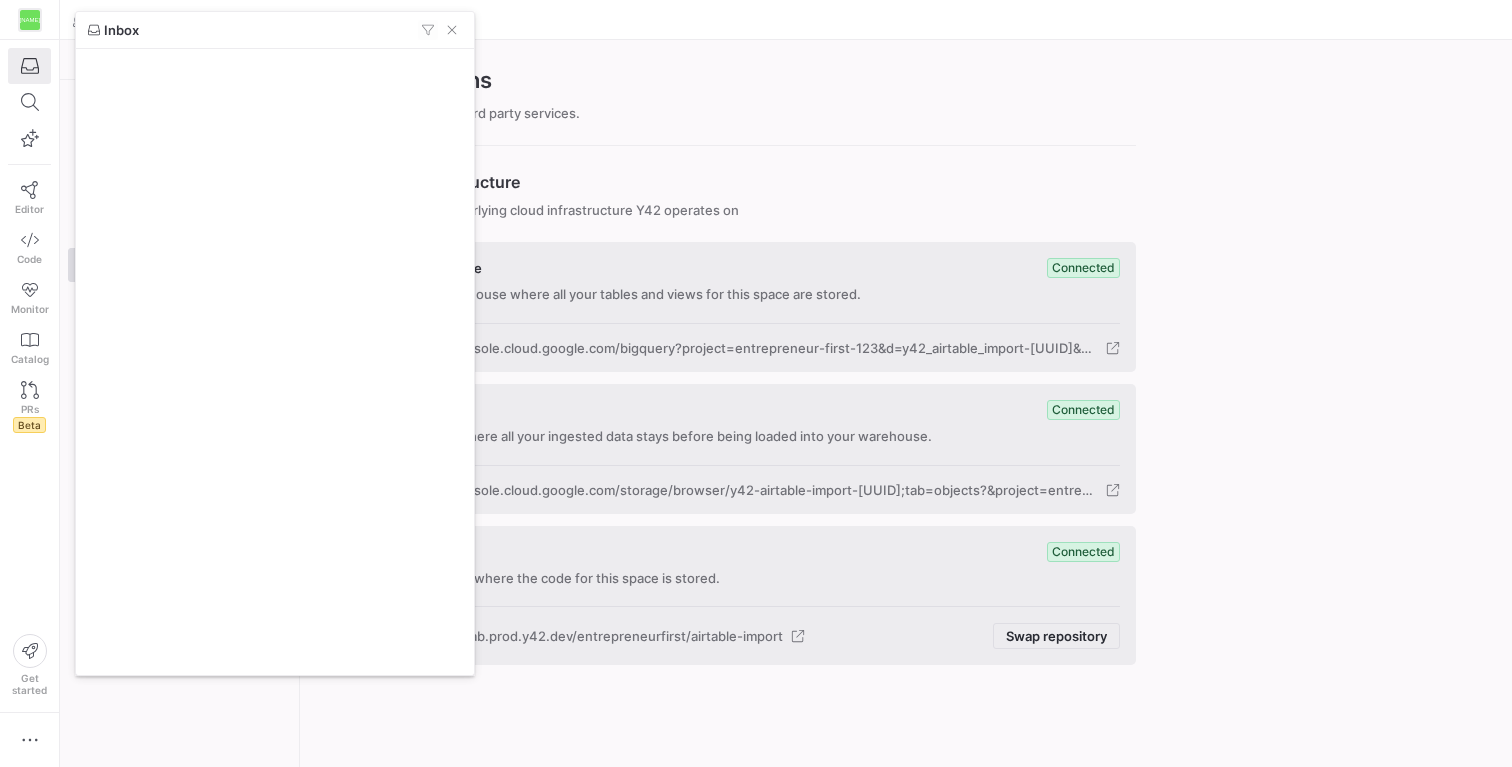 type 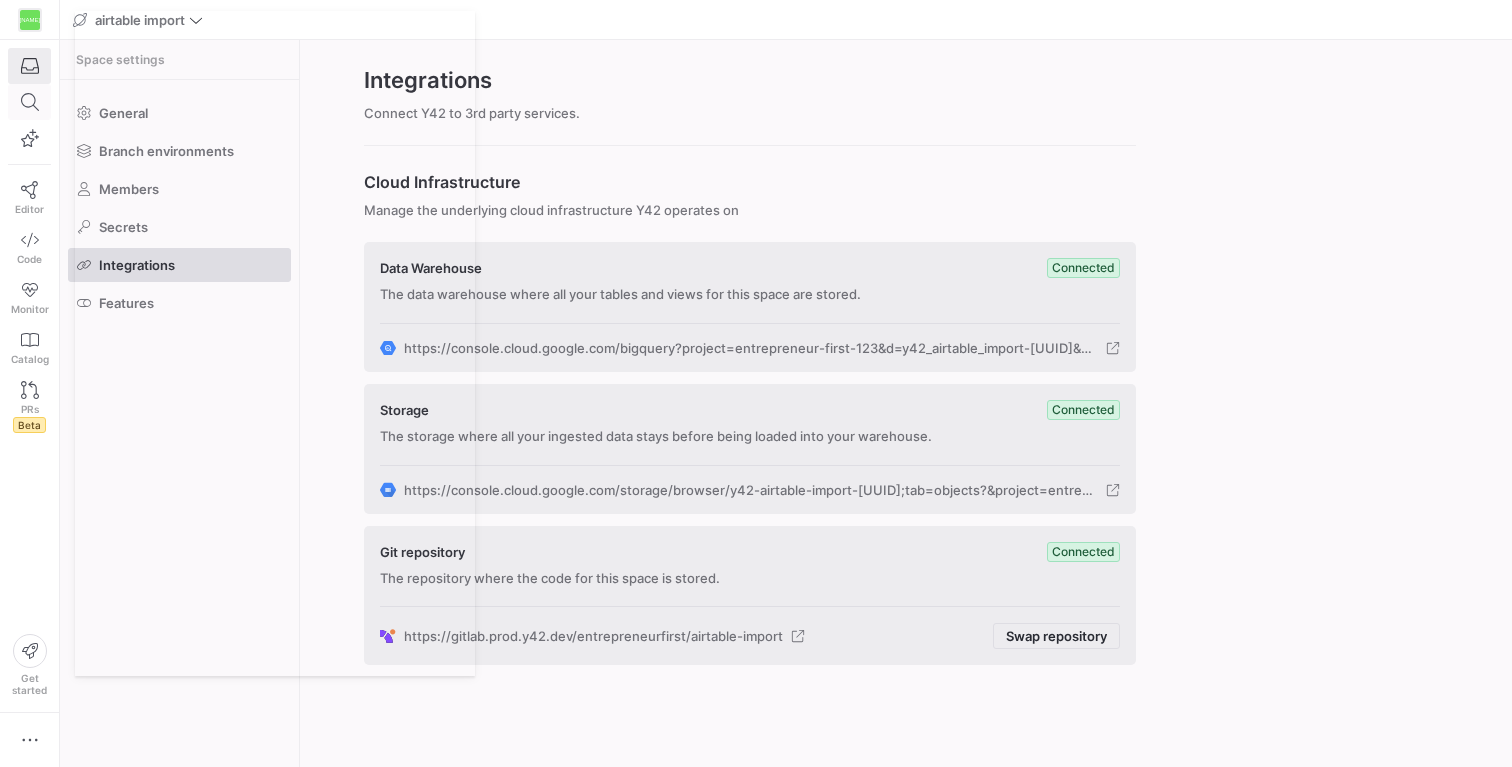 type 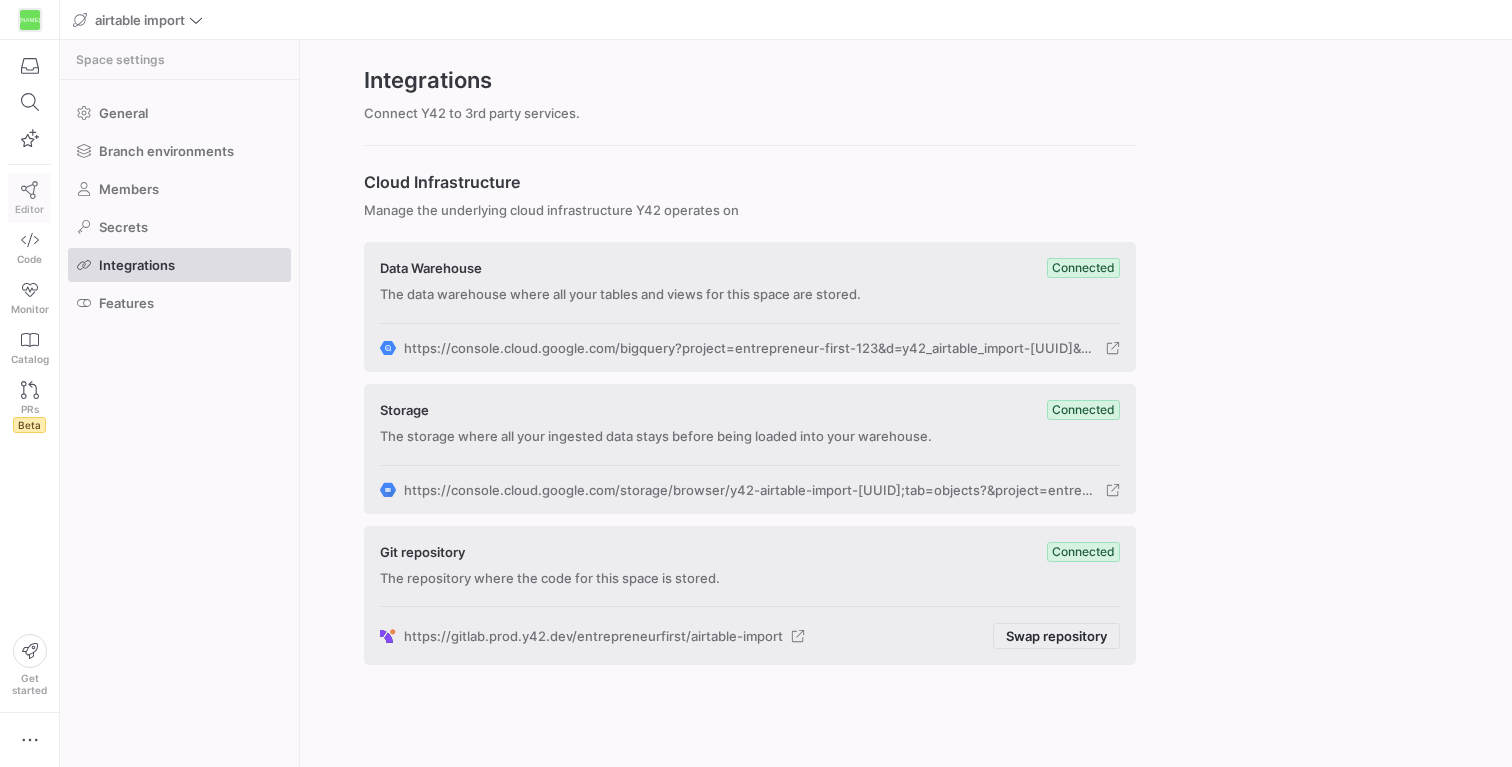 click 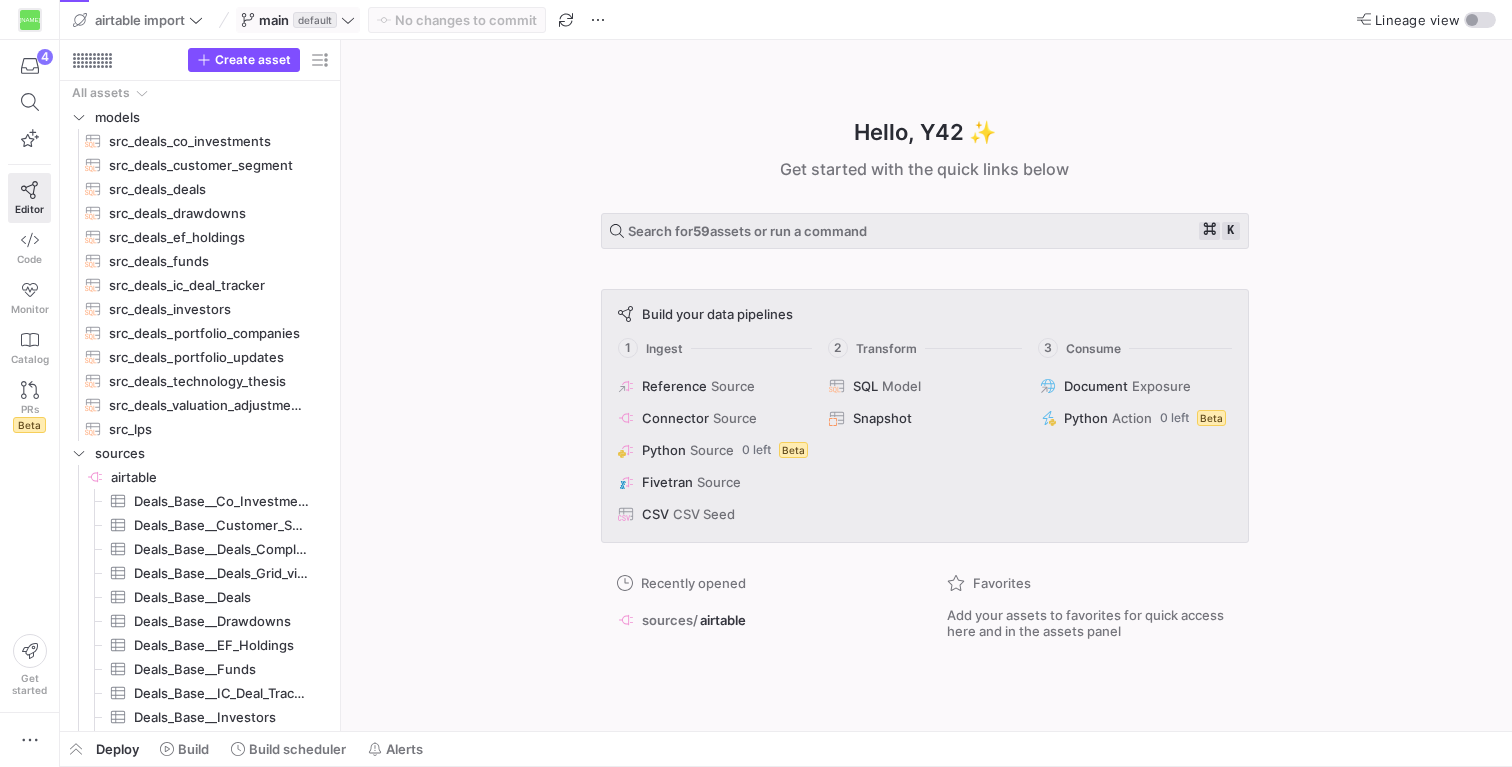 click 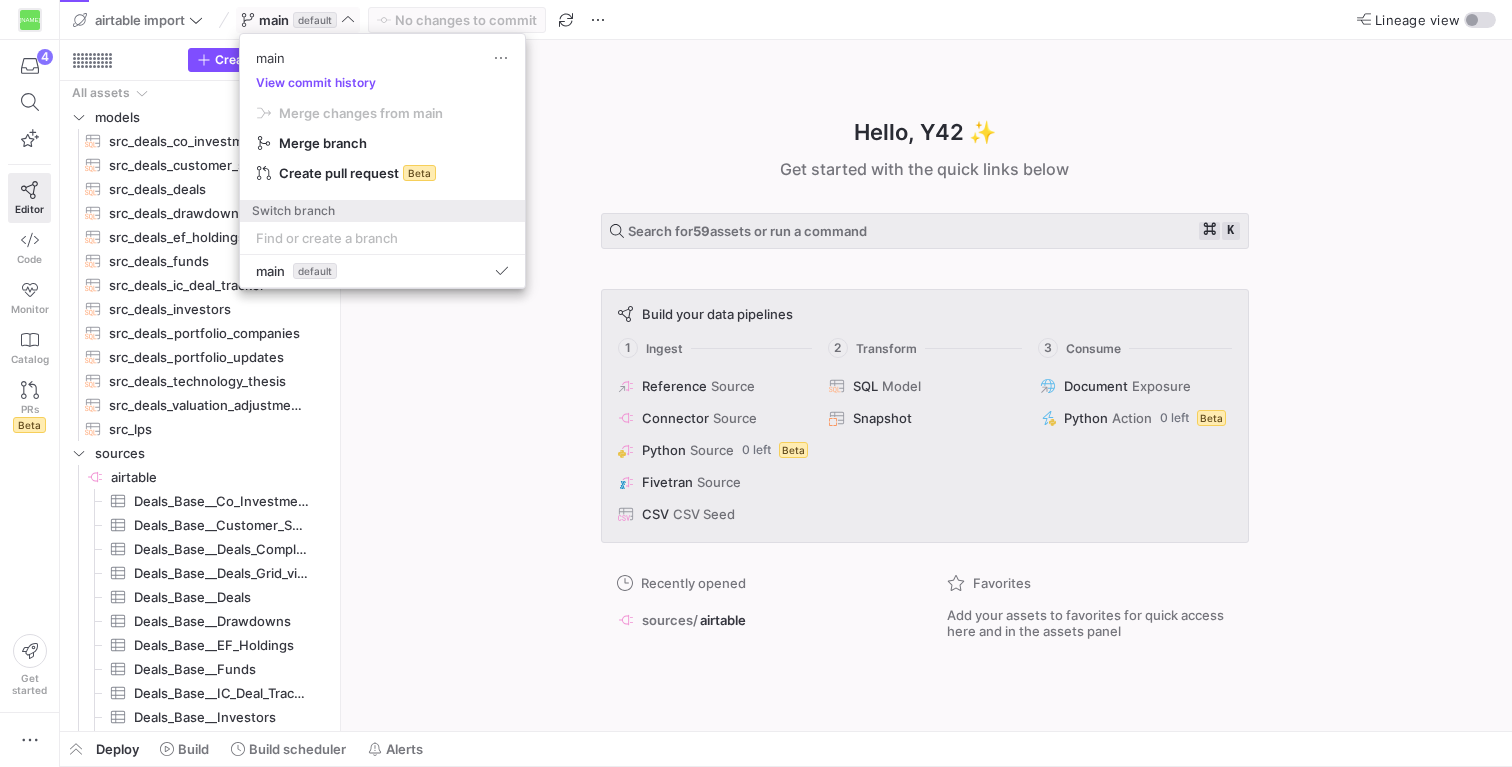 click on "main   View commit history  Merge changes from main Merge branch Create pull request  Beta
Switch branch" at bounding box center [382, 128] 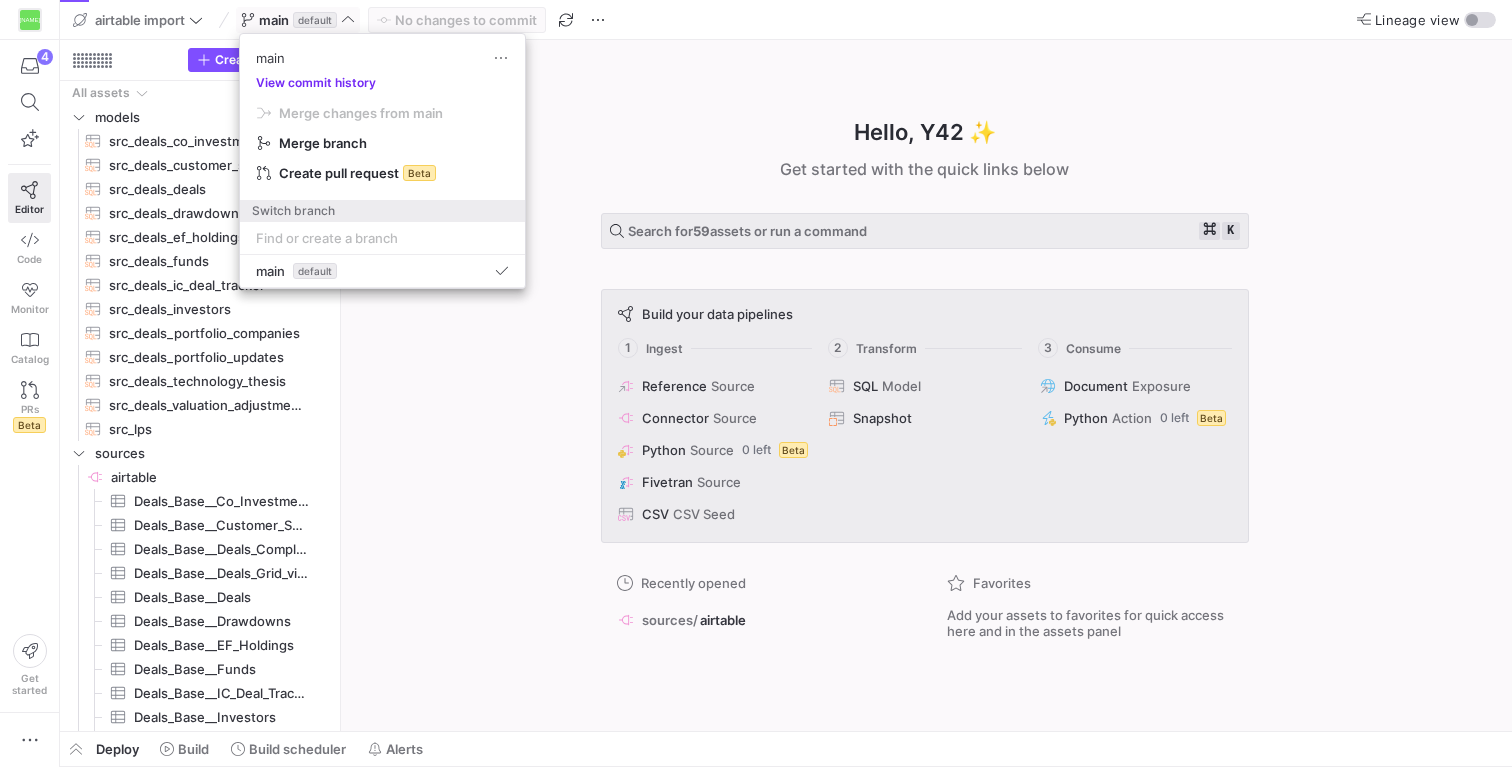 click on "View commit history" at bounding box center [316, 83] 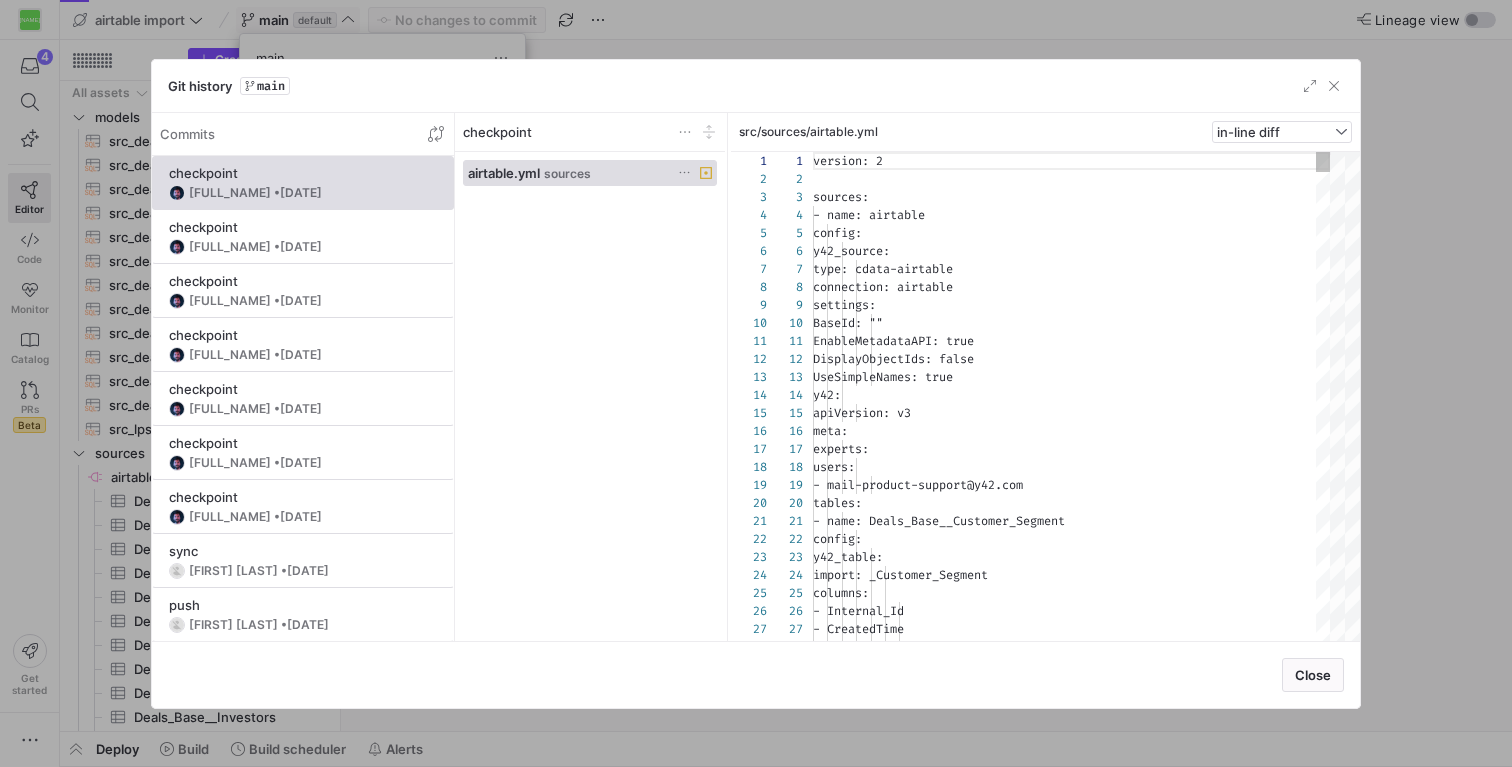 scroll, scrollTop: 180, scrollLeft: 0, axis: vertical 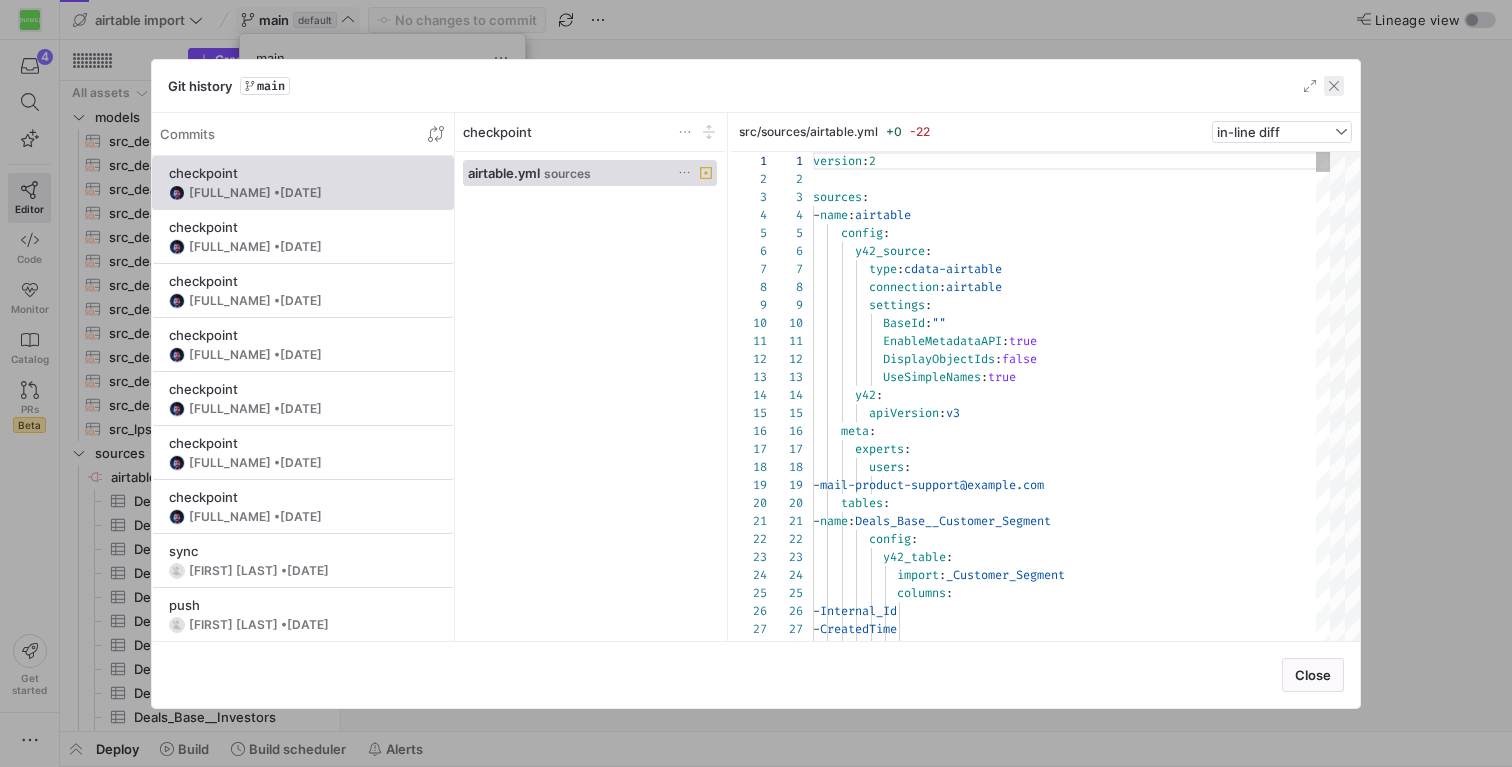 click 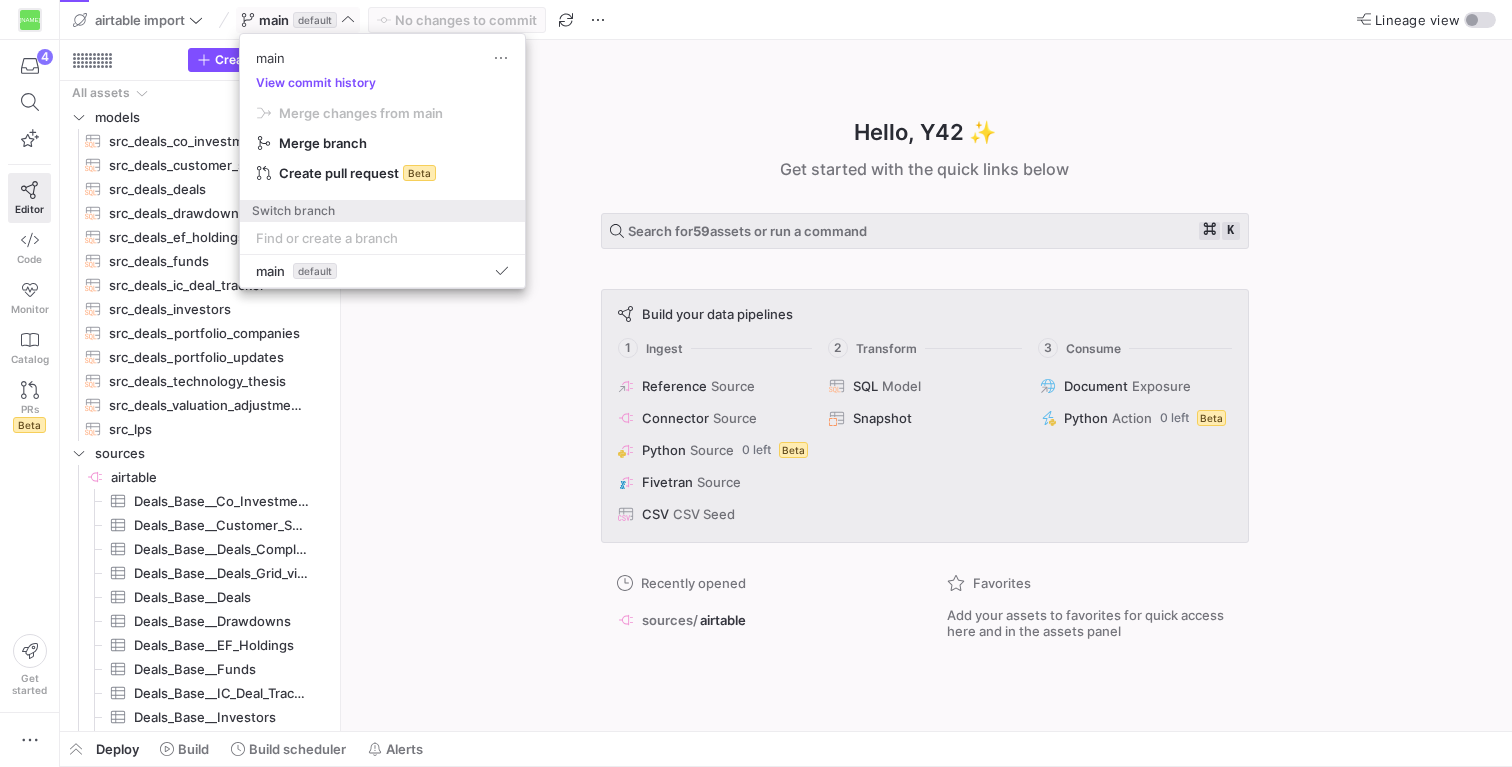 click at bounding box center (756, 383) 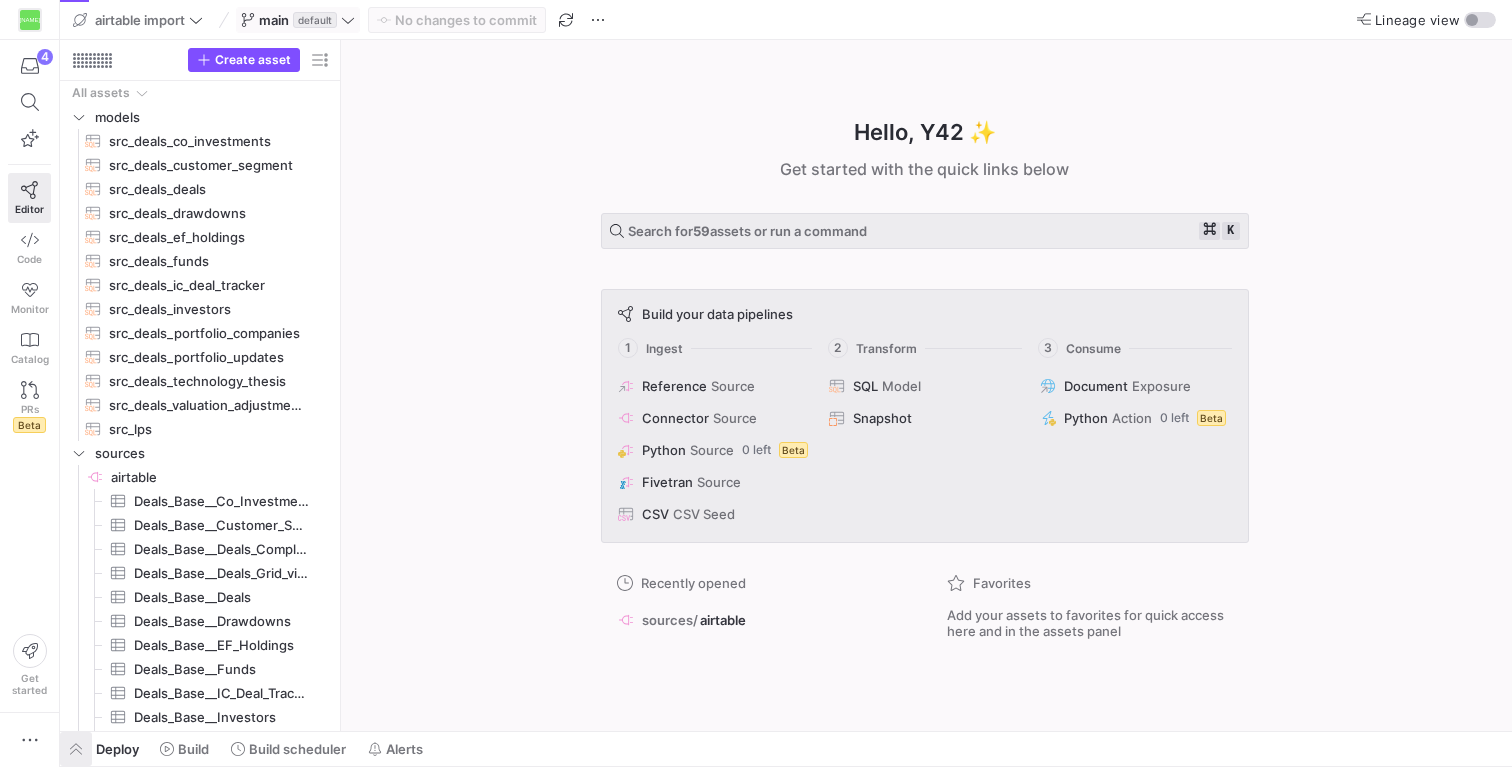 click 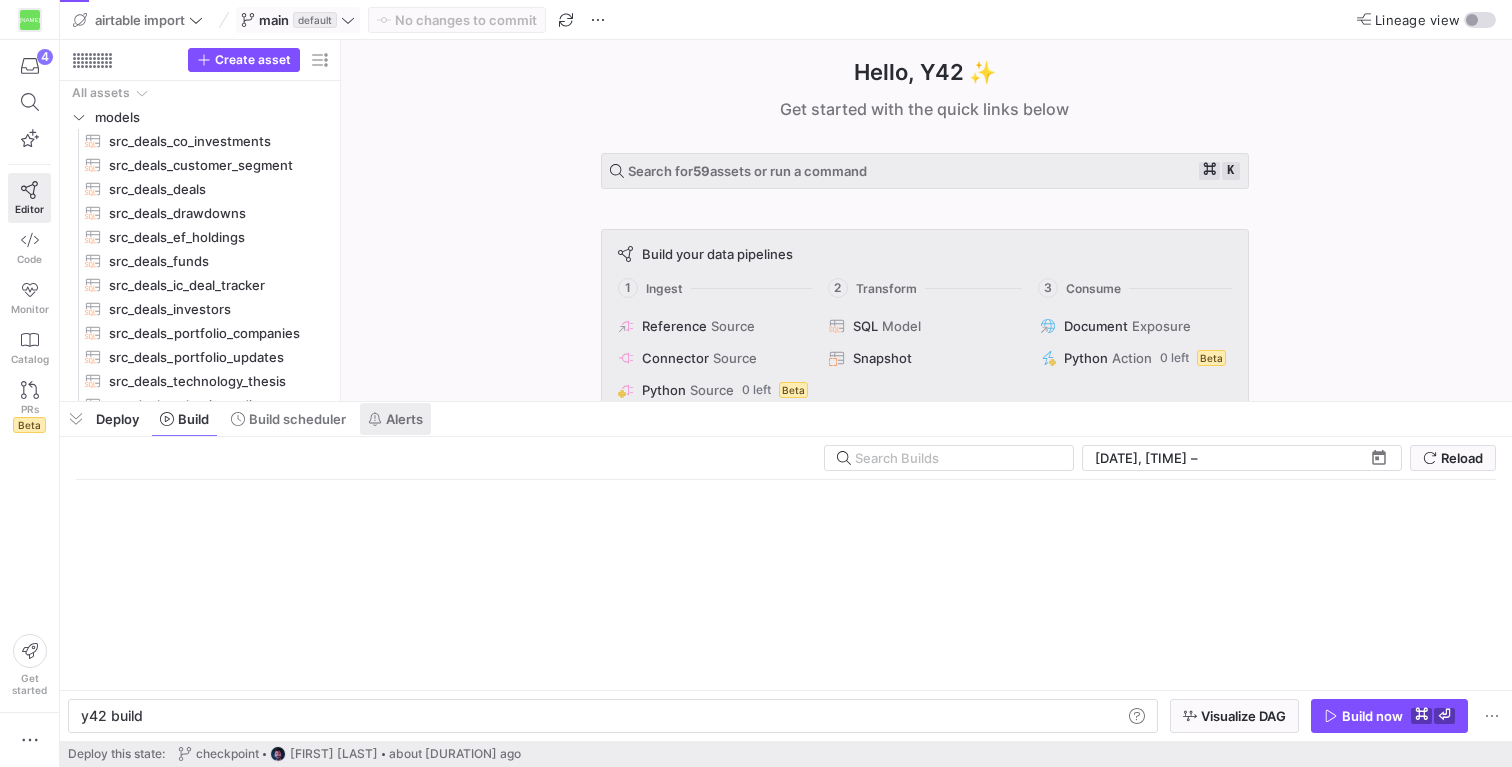 scroll, scrollTop: 0, scrollLeft: 60, axis: horizontal 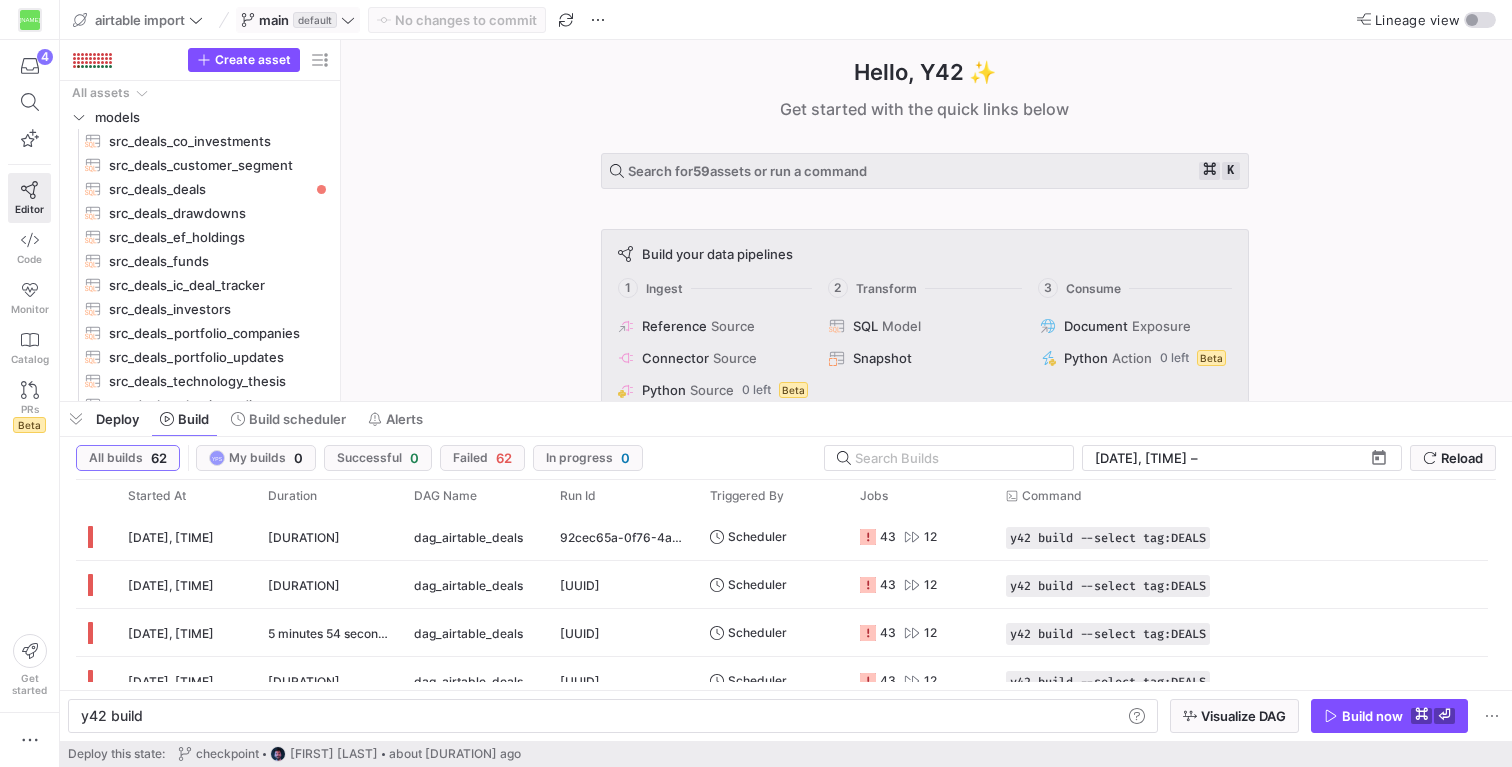 type 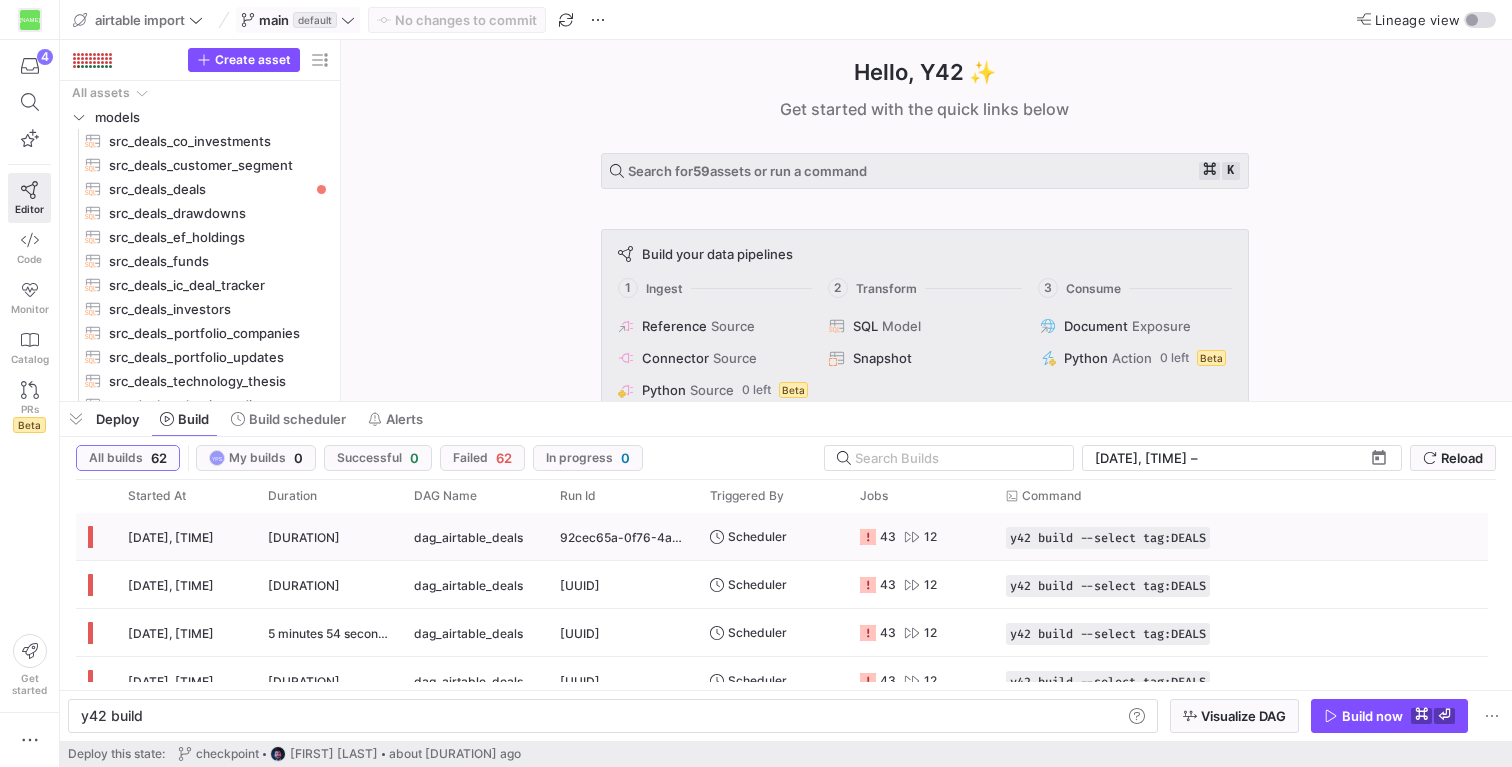 scroll, scrollTop: 309, scrollLeft: 0, axis: vertical 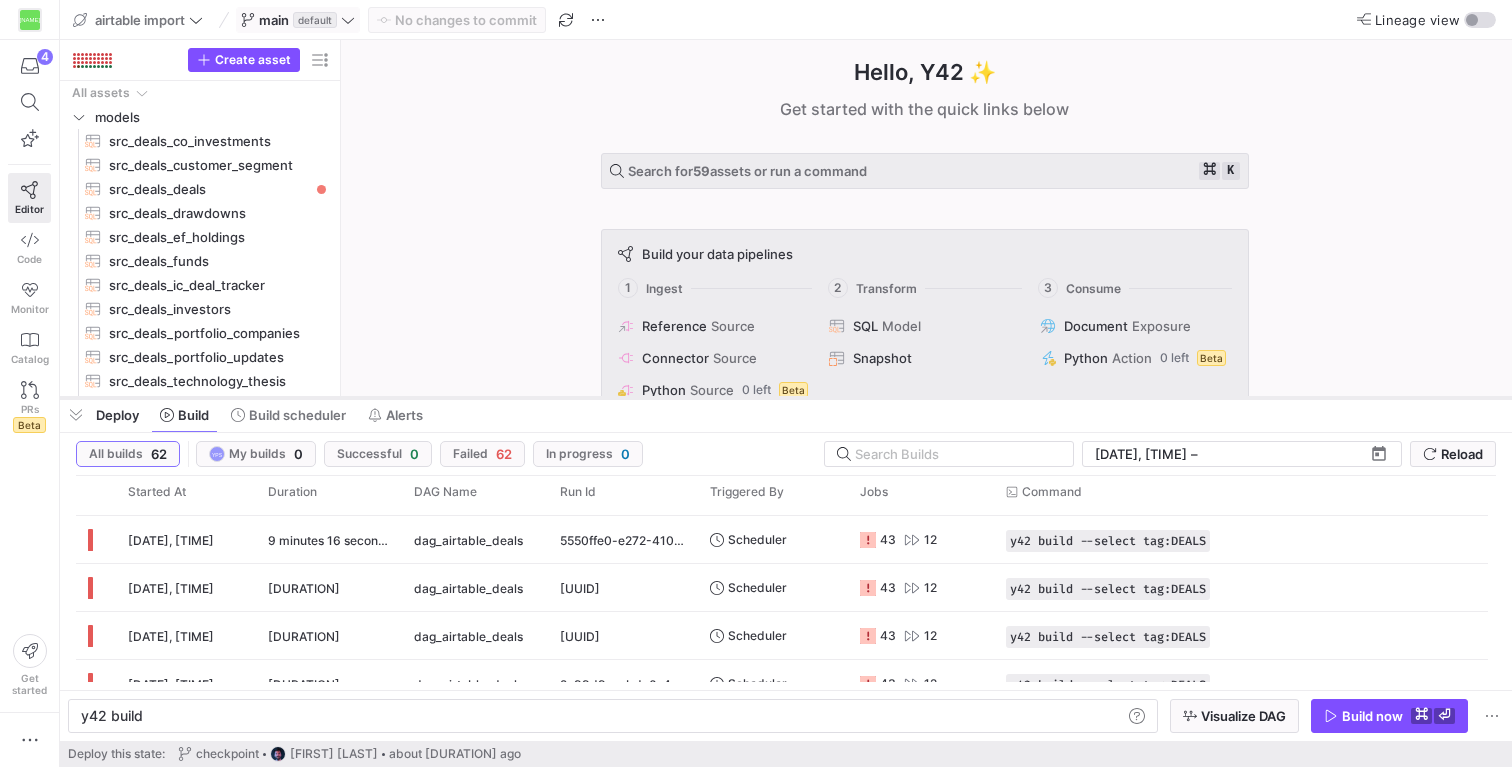 drag, startPoint x: 397, startPoint y: 402, endPoint x: 404, endPoint y: 372, distance: 30.805843 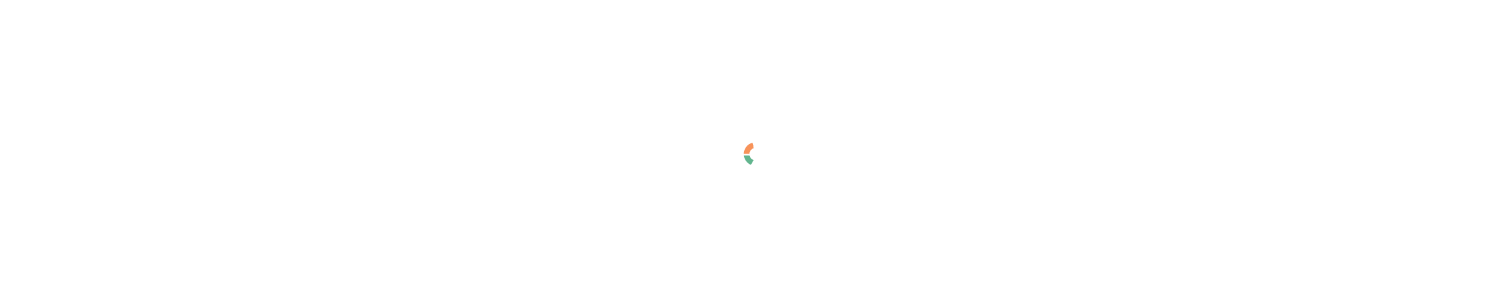 scroll, scrollTop: 0, scrollLeft: 0, axis: both 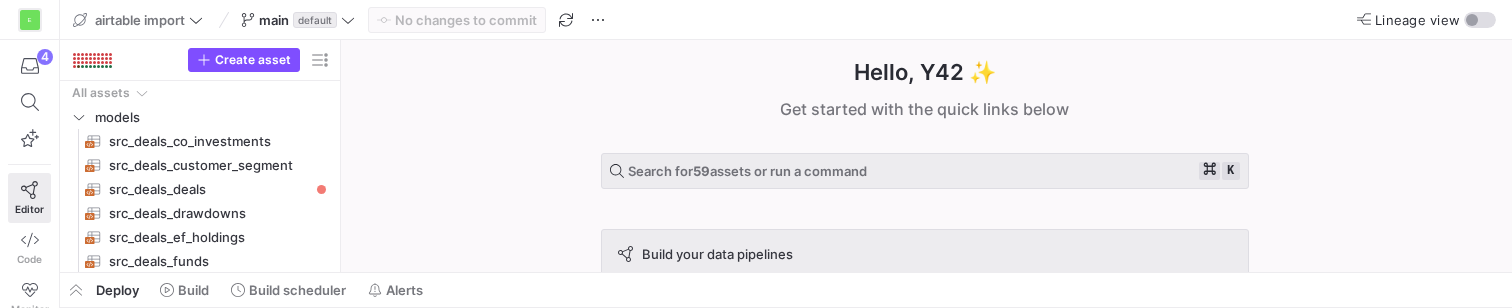 click on "Hello, Y42 ✨  Get started with the quick links below  Search for  59  assets or run a command ⌘ k  Build your data pipelines  1 Ingest 2 Transform 3 Consume
Reference Source
Connector Source
Python Source 0 left   Beta
Fivetran Source
CSV CSV Seed
SQL Model
Snapshot
Document Exposure
Python Action 0 left   Beta
Recently opened
sources/ airtable  Favorites   Add your assets to favorites for quick access here and in the assets panel" 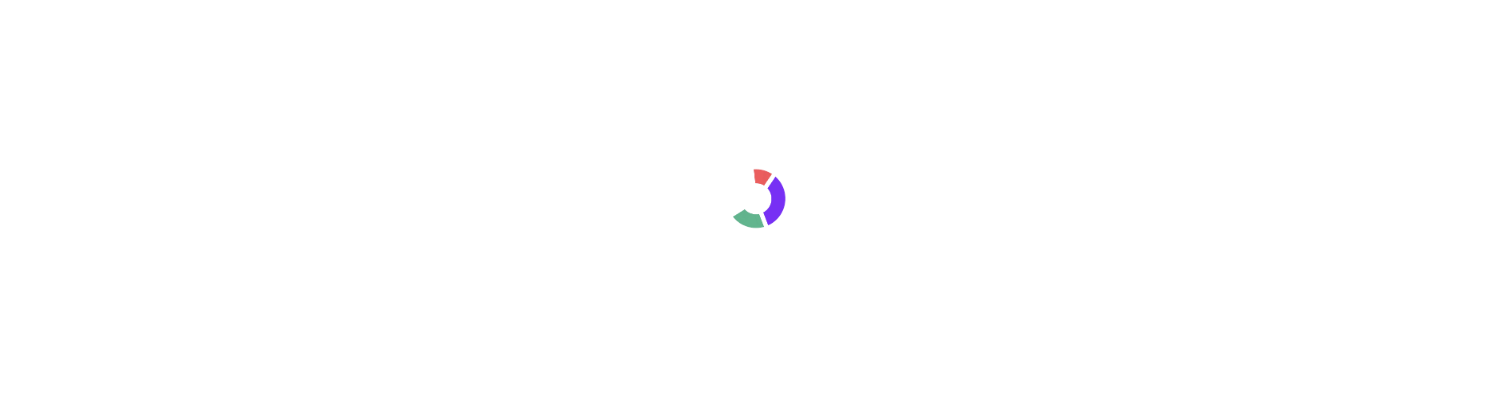 scroll, scrollTop: 0, scrollLeft: 0, axis: both 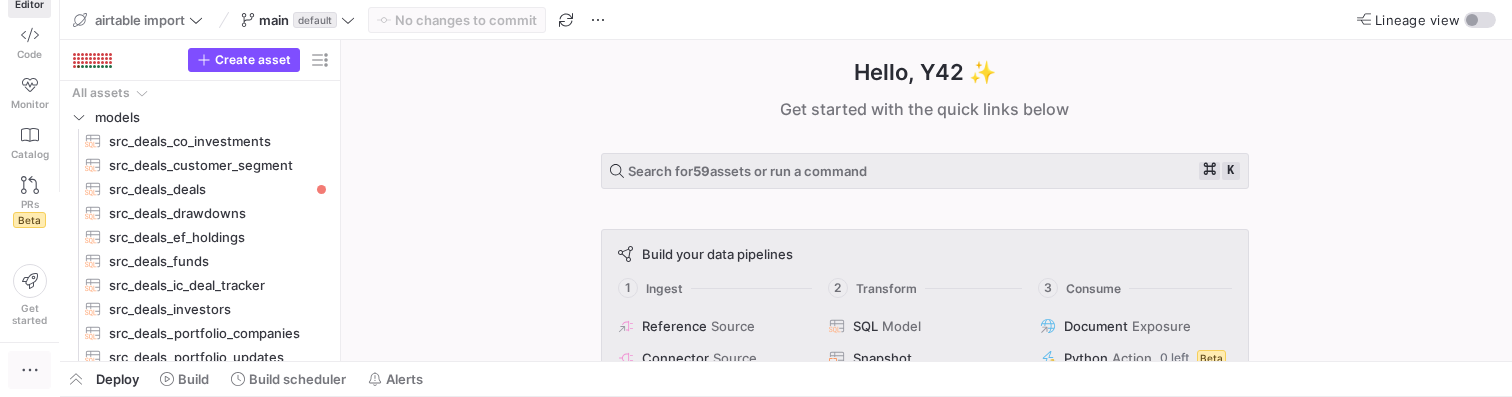 click 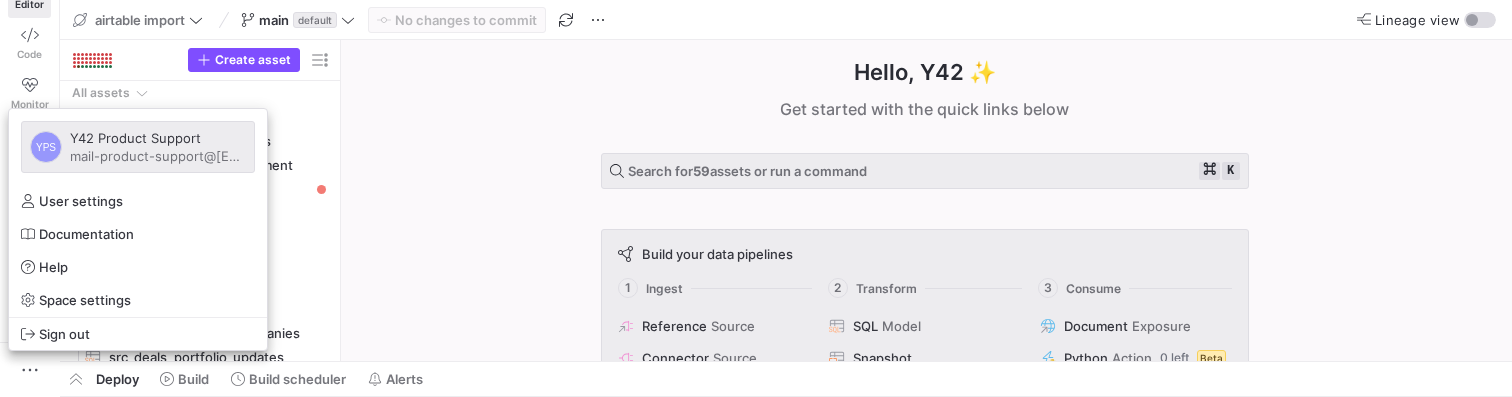 click at bounding box center (756, 198) 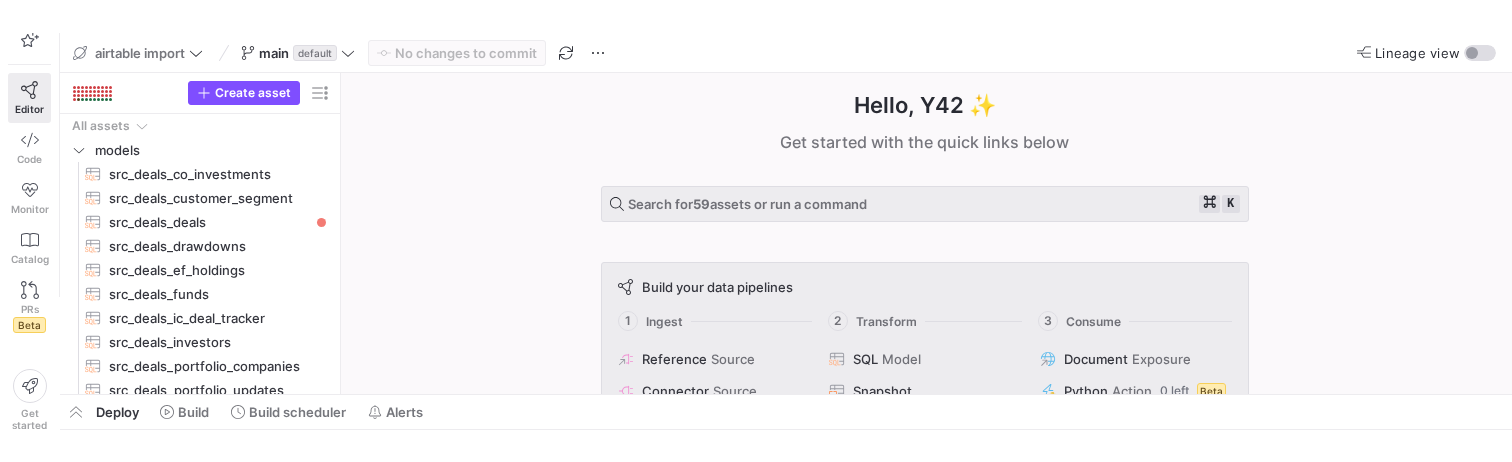 scroll, scrollTop: 205, scrollLeft: 0, axis: vertical 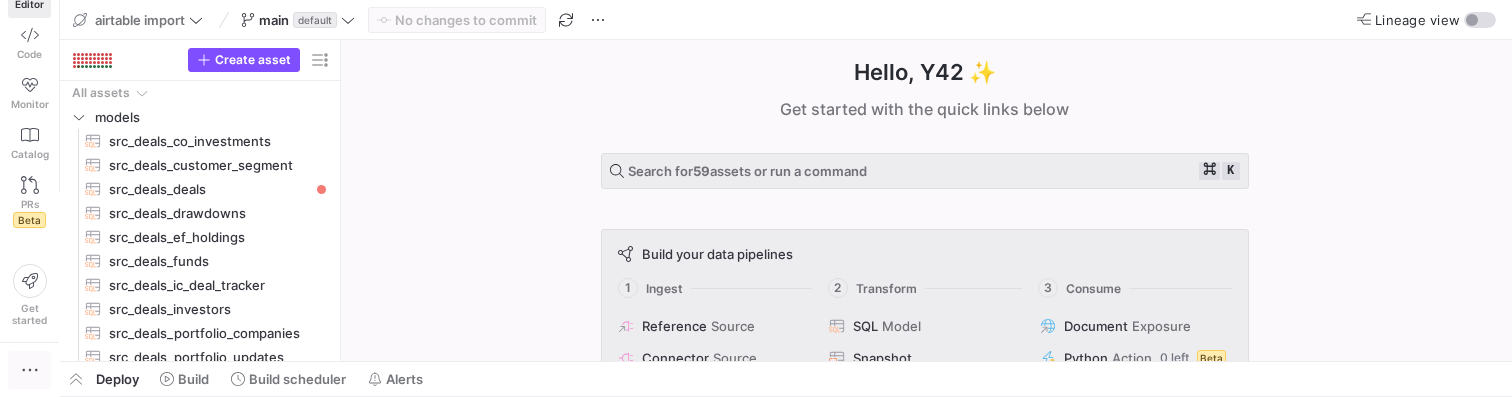 click 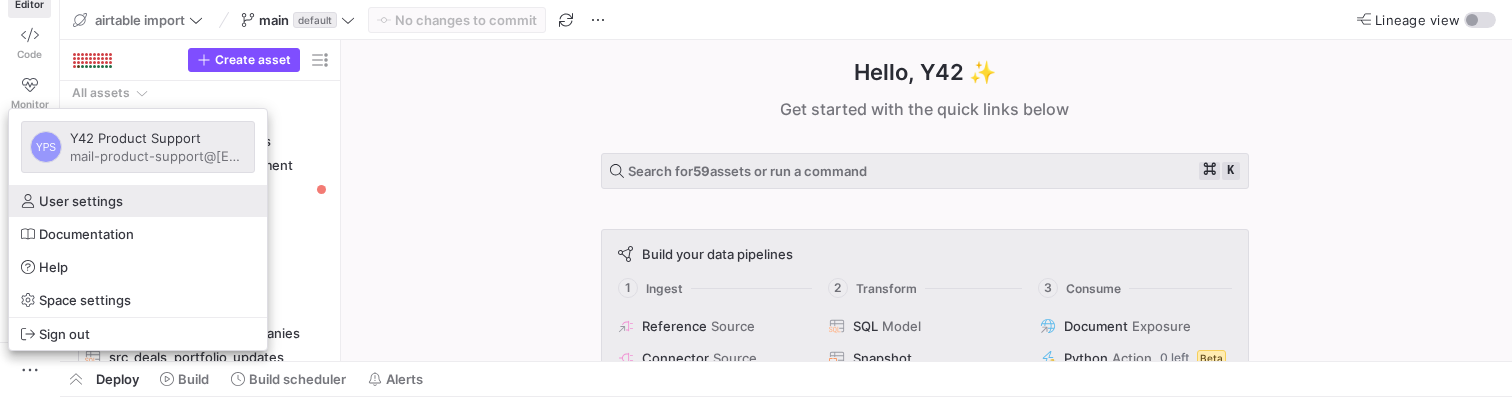 type 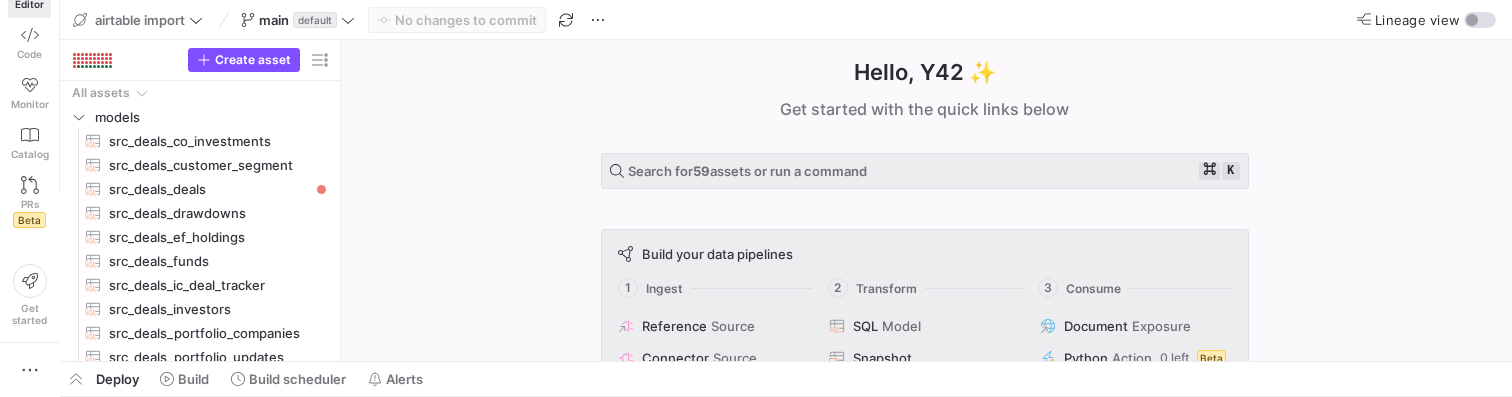 click on "Deploy Build Build scheduler Alerts" 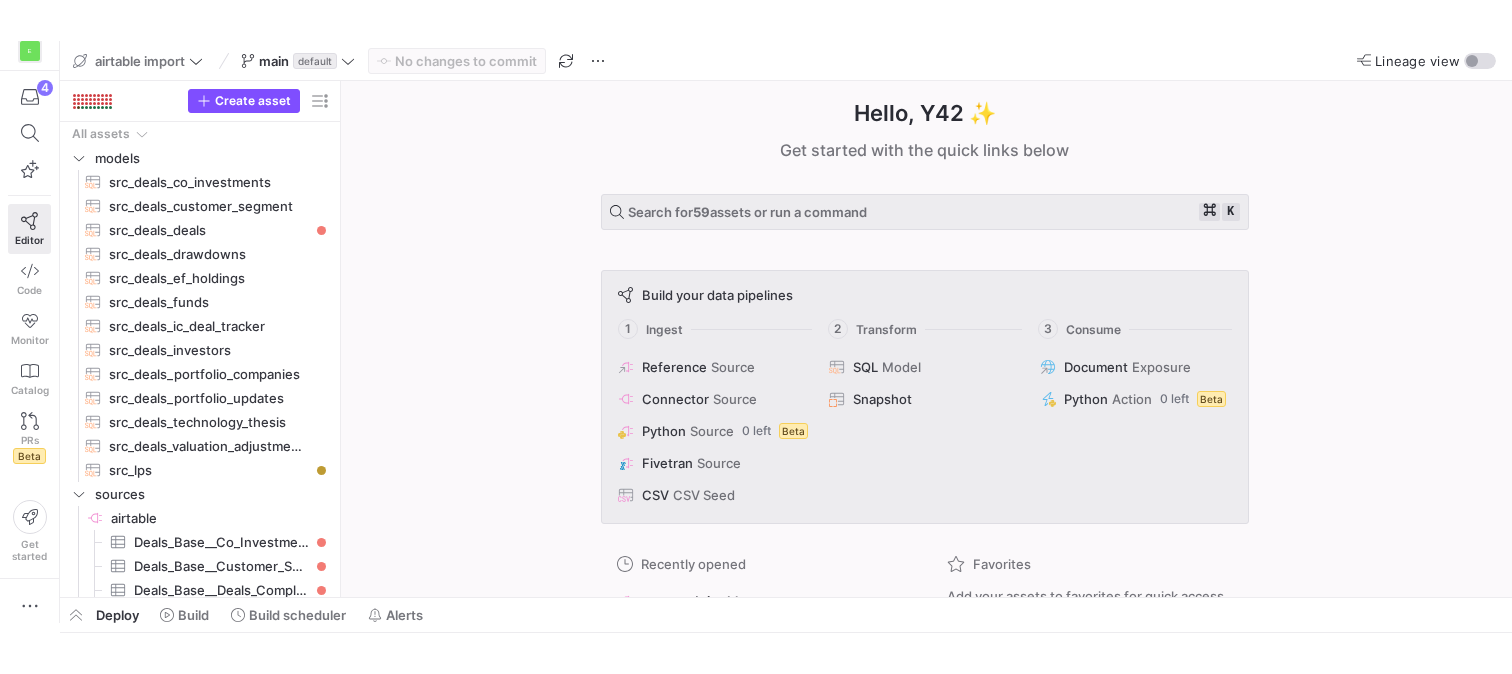 scroll, scrollTop: 0, scrollLeft: 0, axis: both 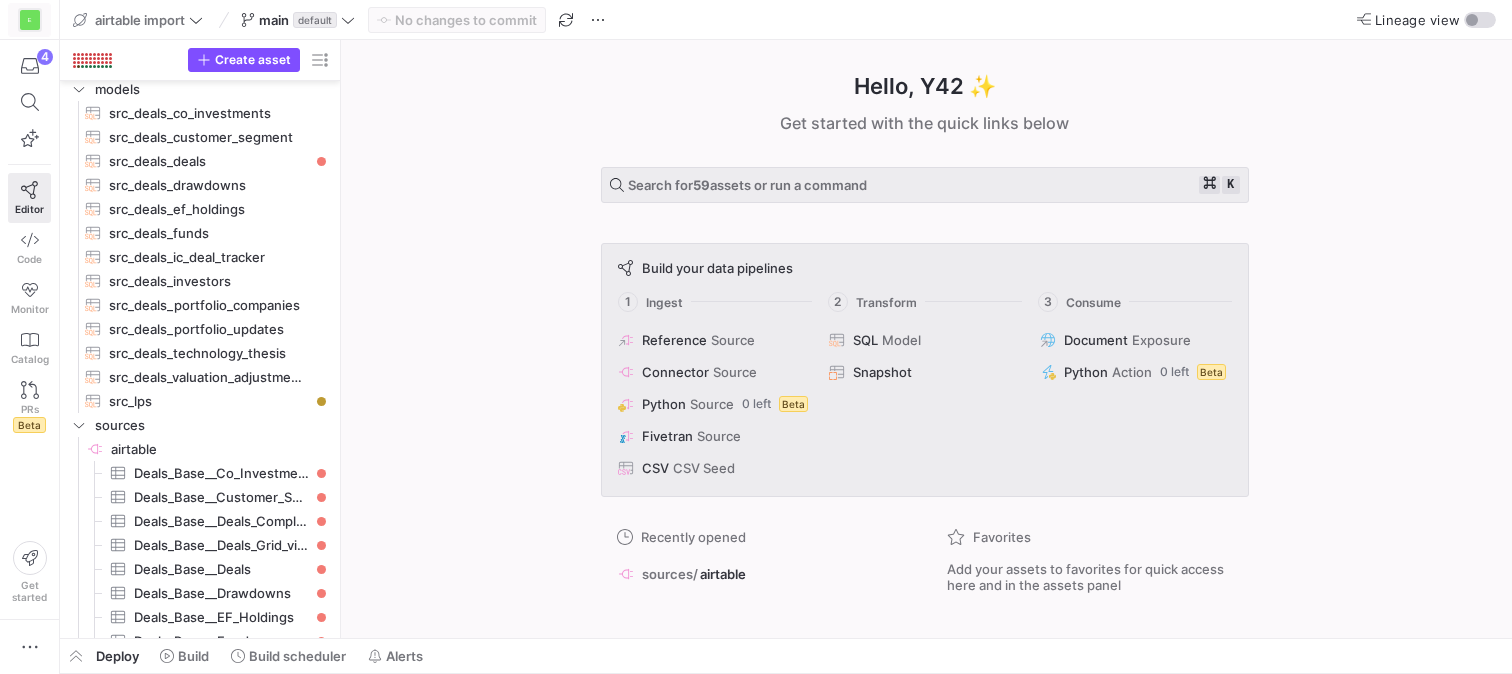 click on "[NAME]" 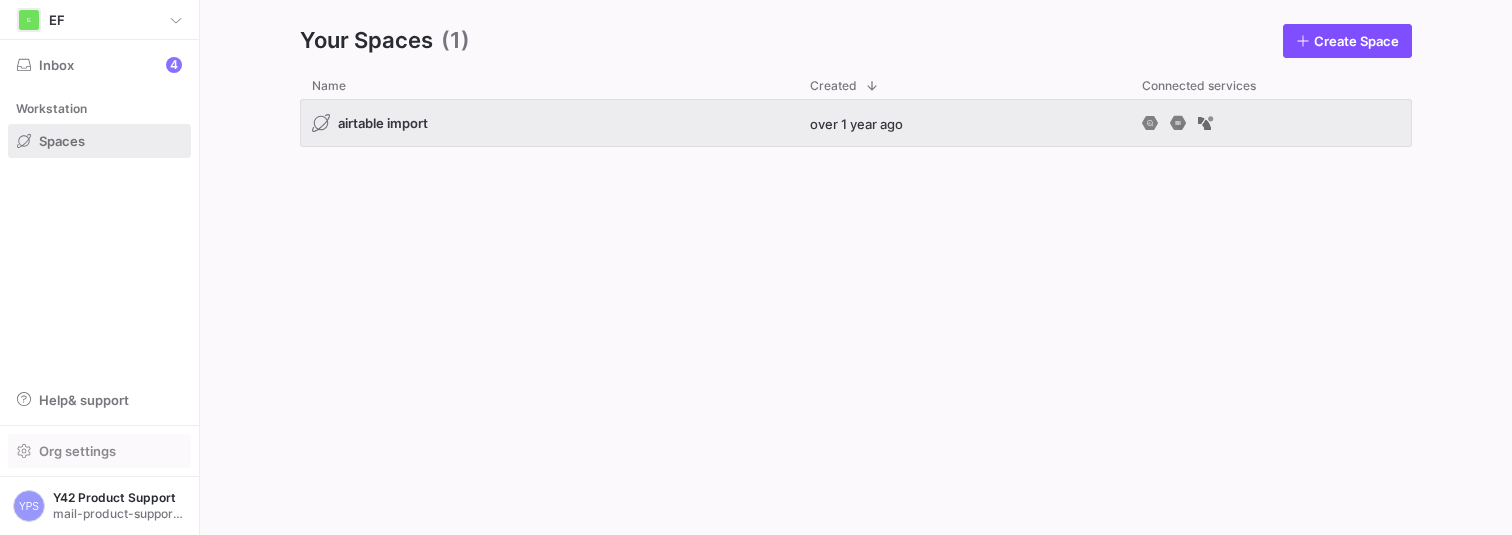 click on "Org settings" at bounding box center [77, 451] 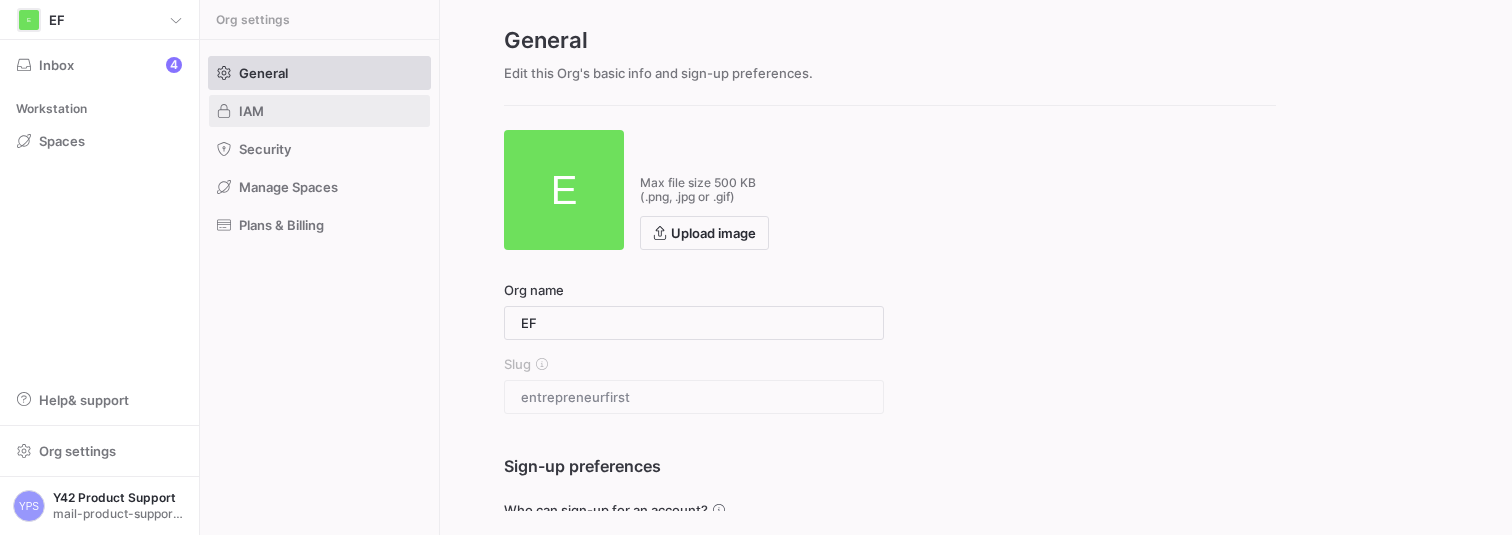 click 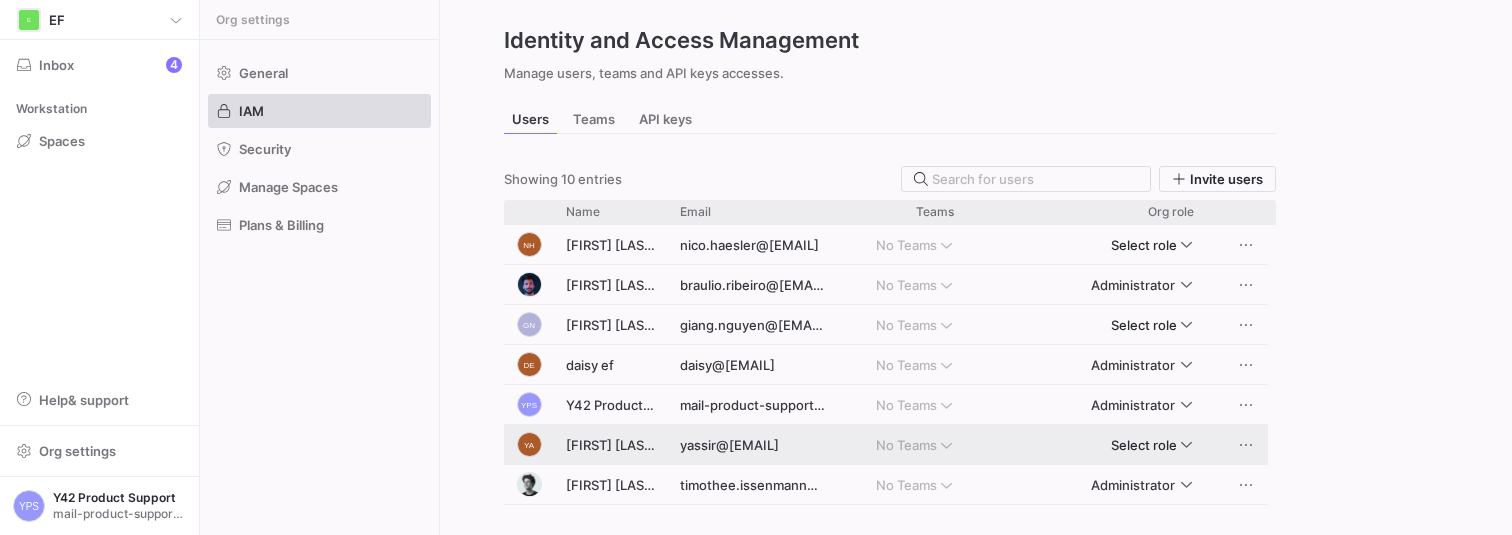 scroll, scrollTop: 31, scrollLeft: 0, axis: vertical 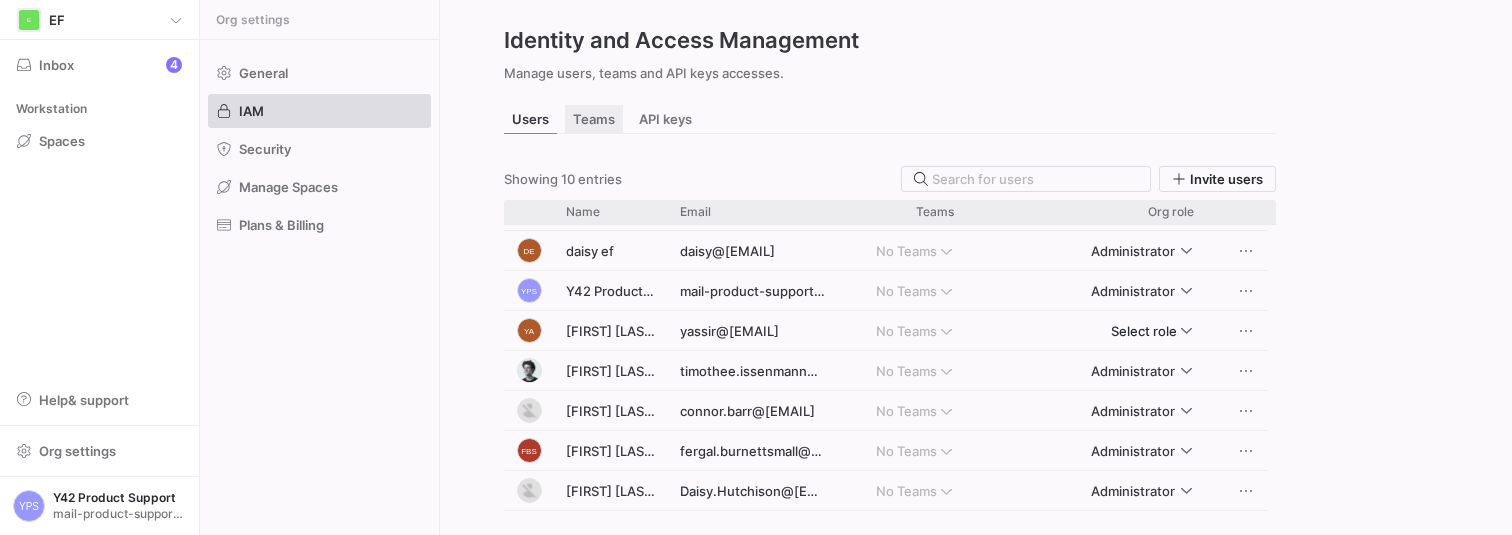 click on "Teams" at bounding box center [594, 119] 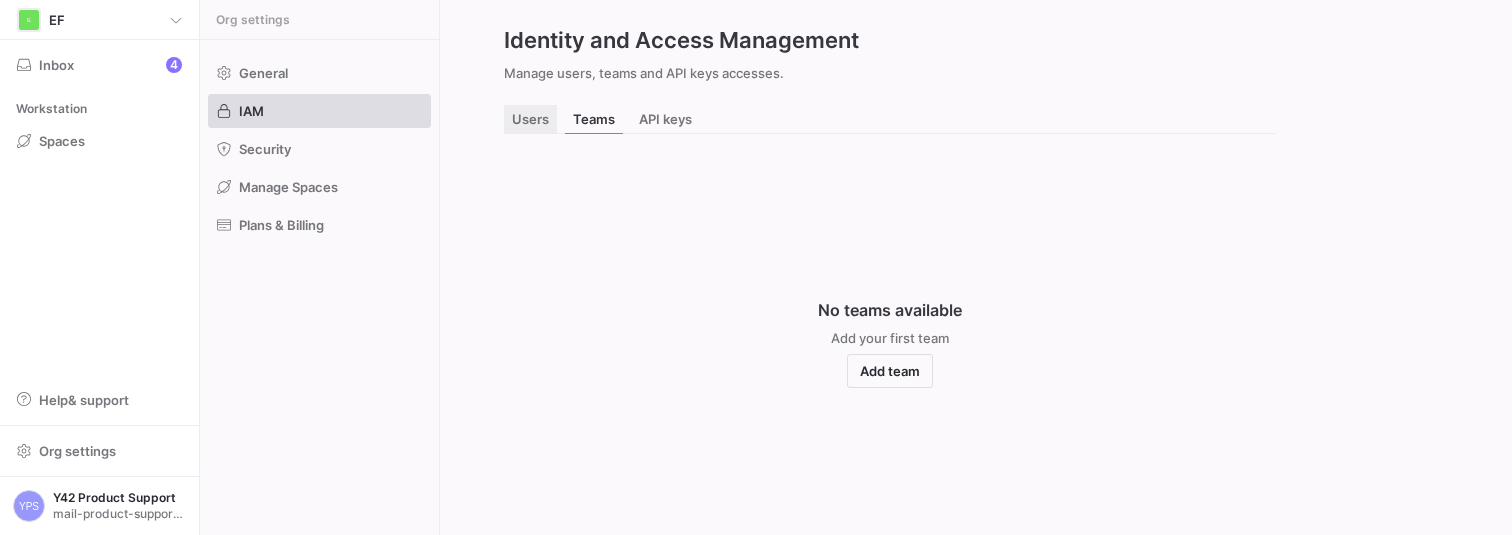 click on "Users" at bounding box center [530, 119] 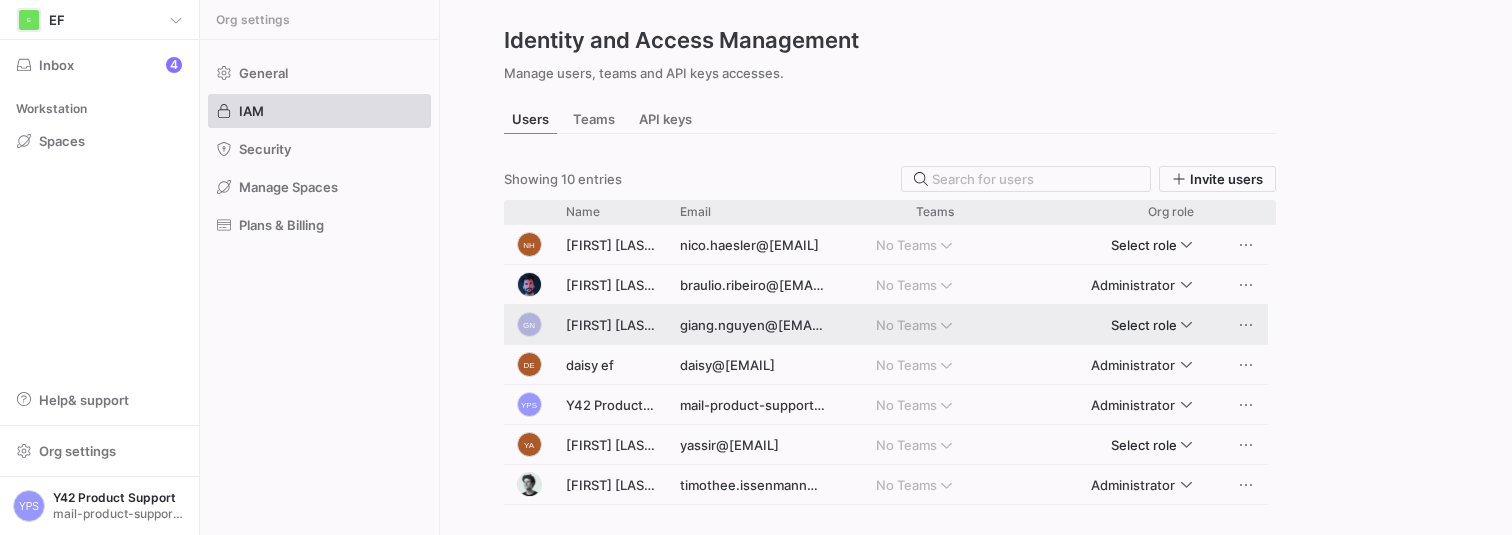 scroll, scrollTop: 26, scrollLeft: 0, axis: vertical 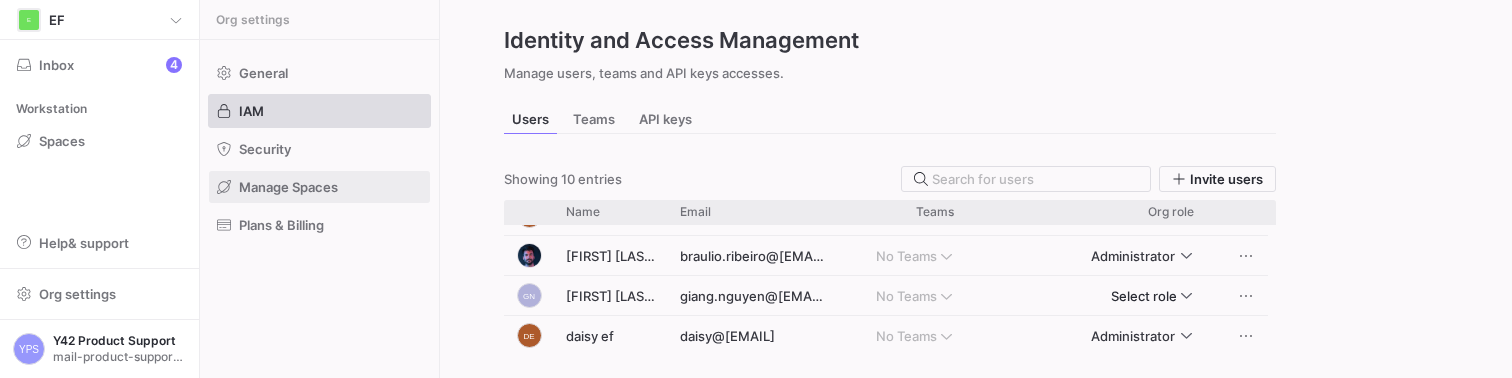 click on "Manage Spaces" 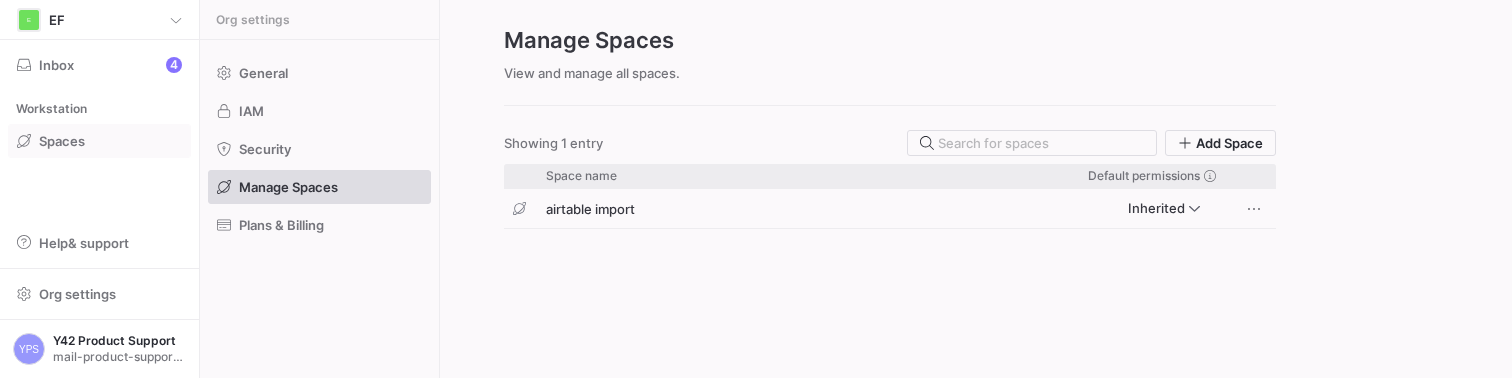 click on "Spaces" 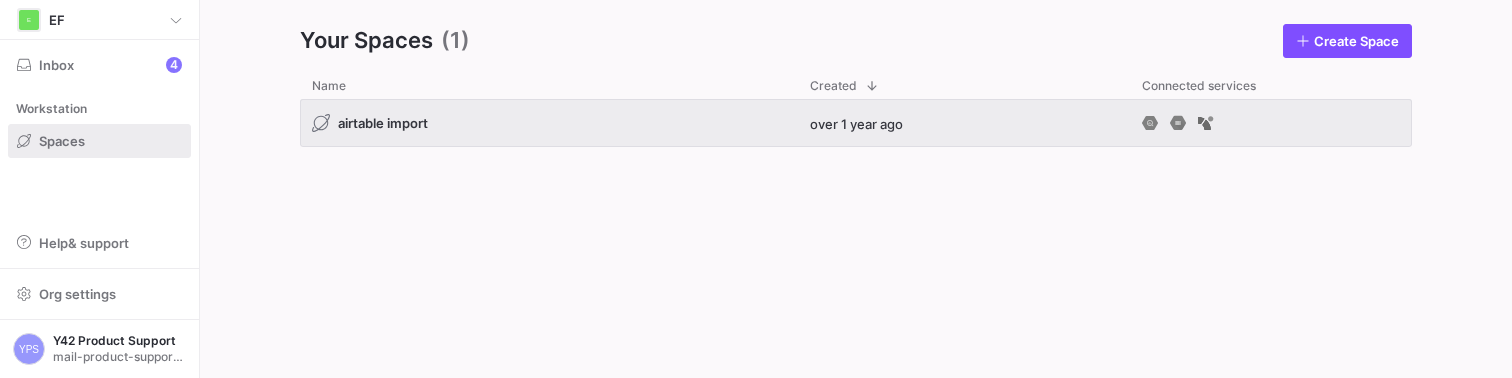 click on "airtable import over 1 year ago" 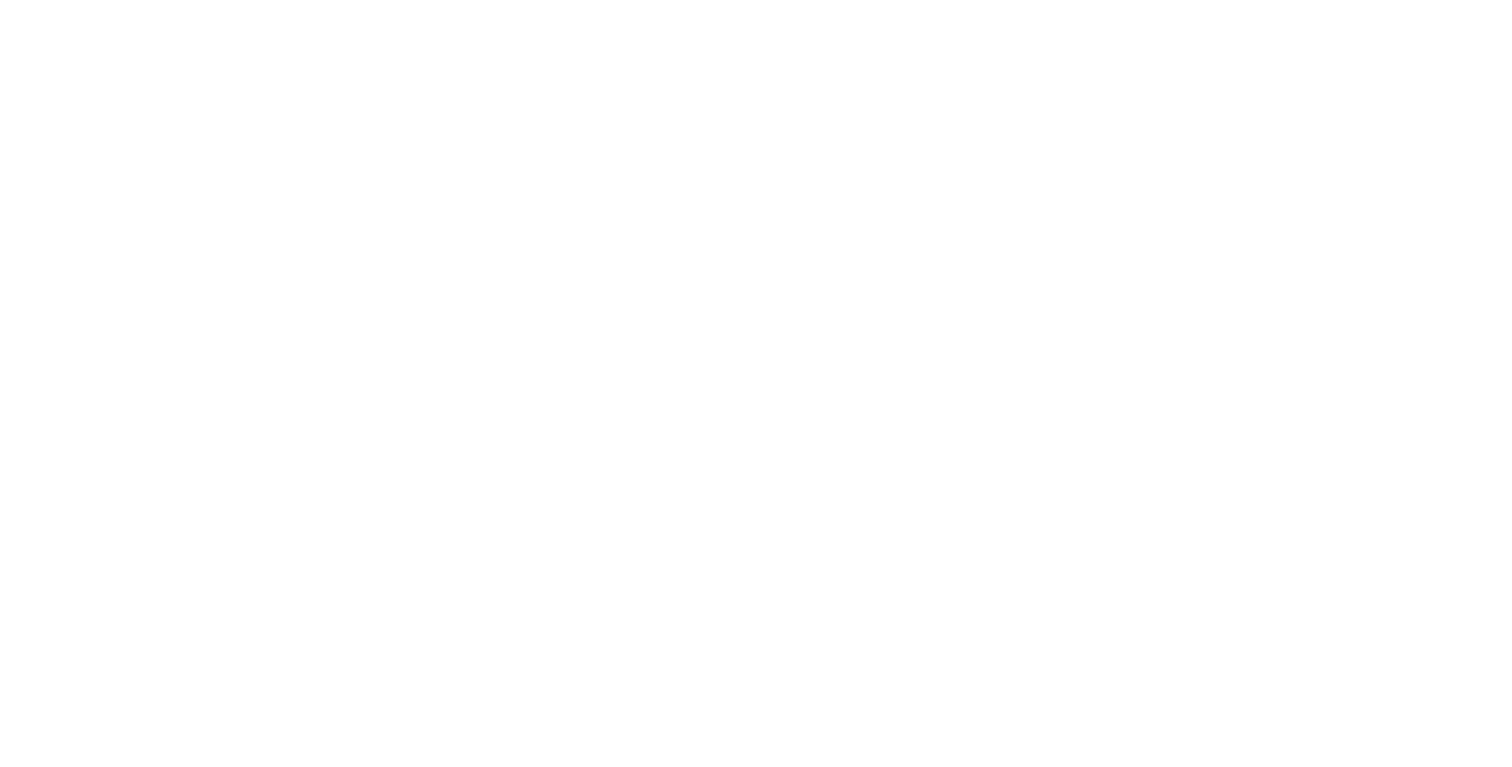 scroll, scrollTop: 0, scrollLeft: 0, axis: both 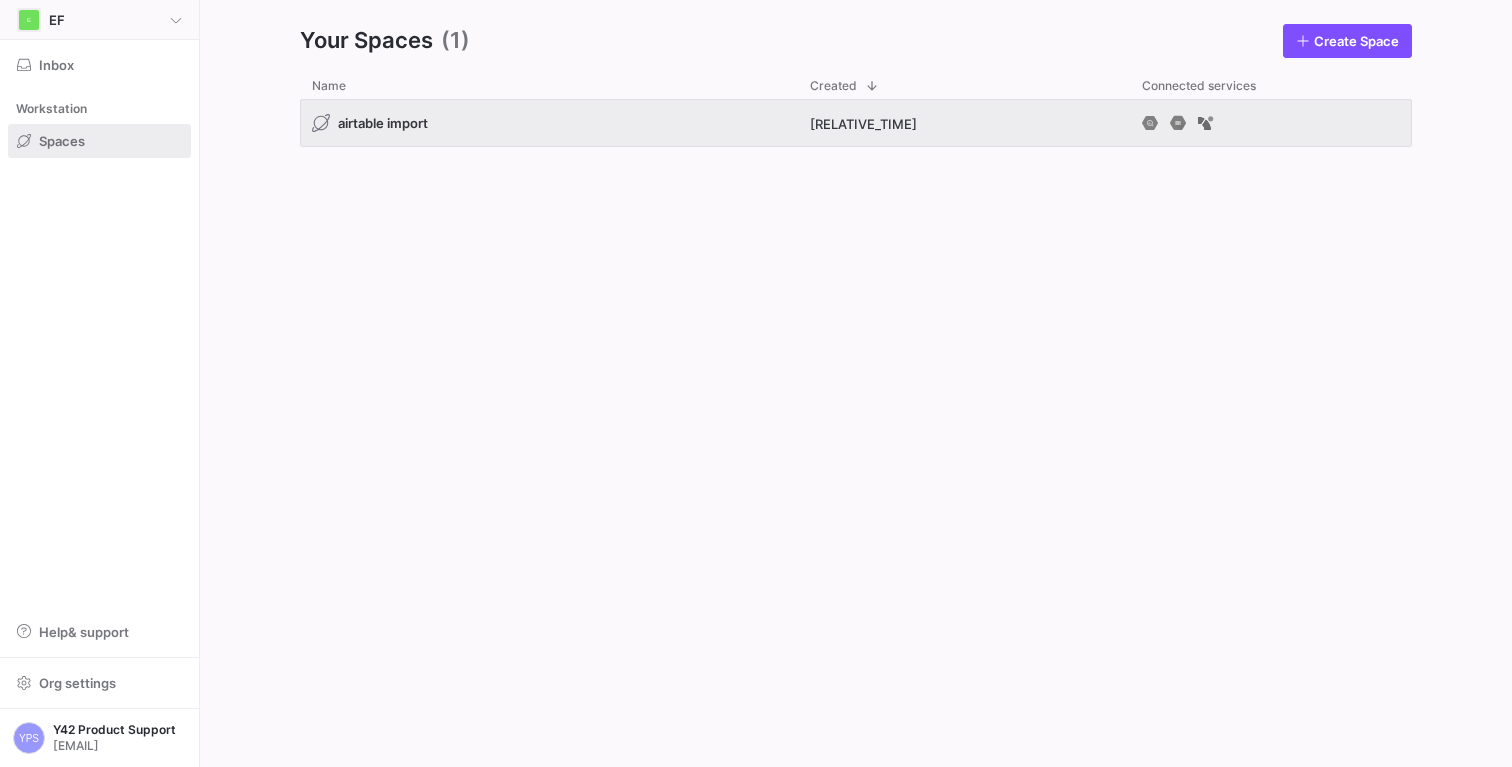 click on "EF" 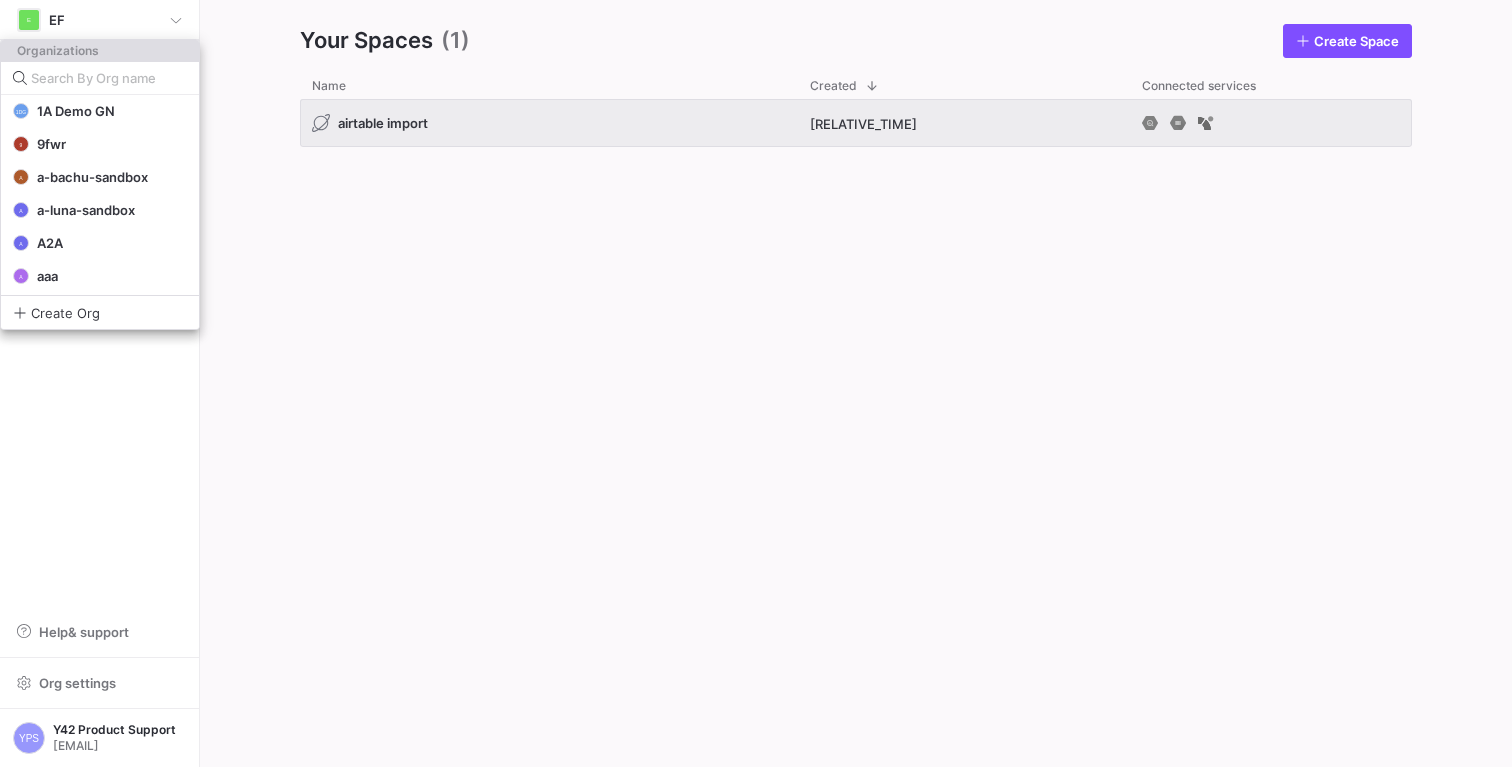 click at bounding box center [756, 383] 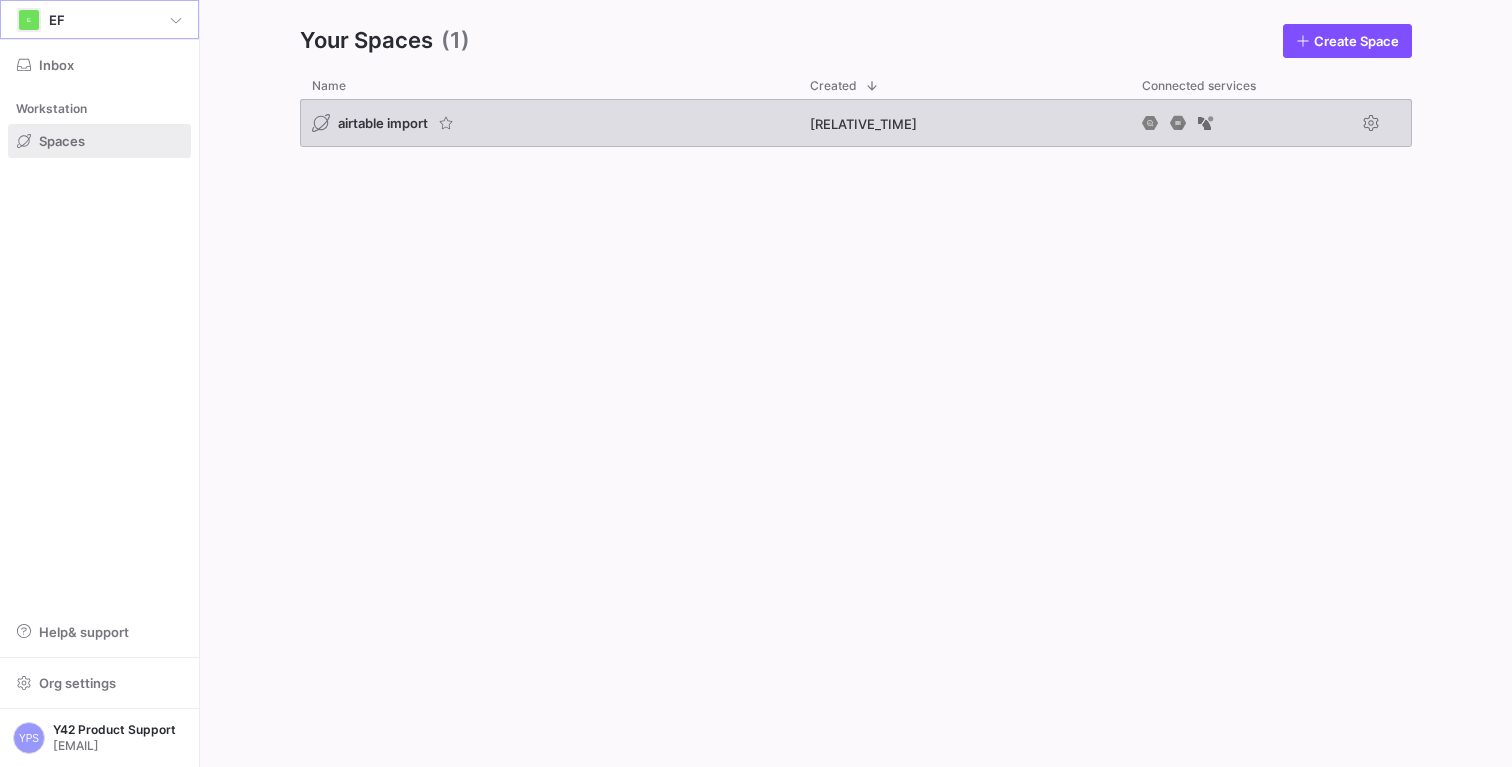 click on "airtable import" 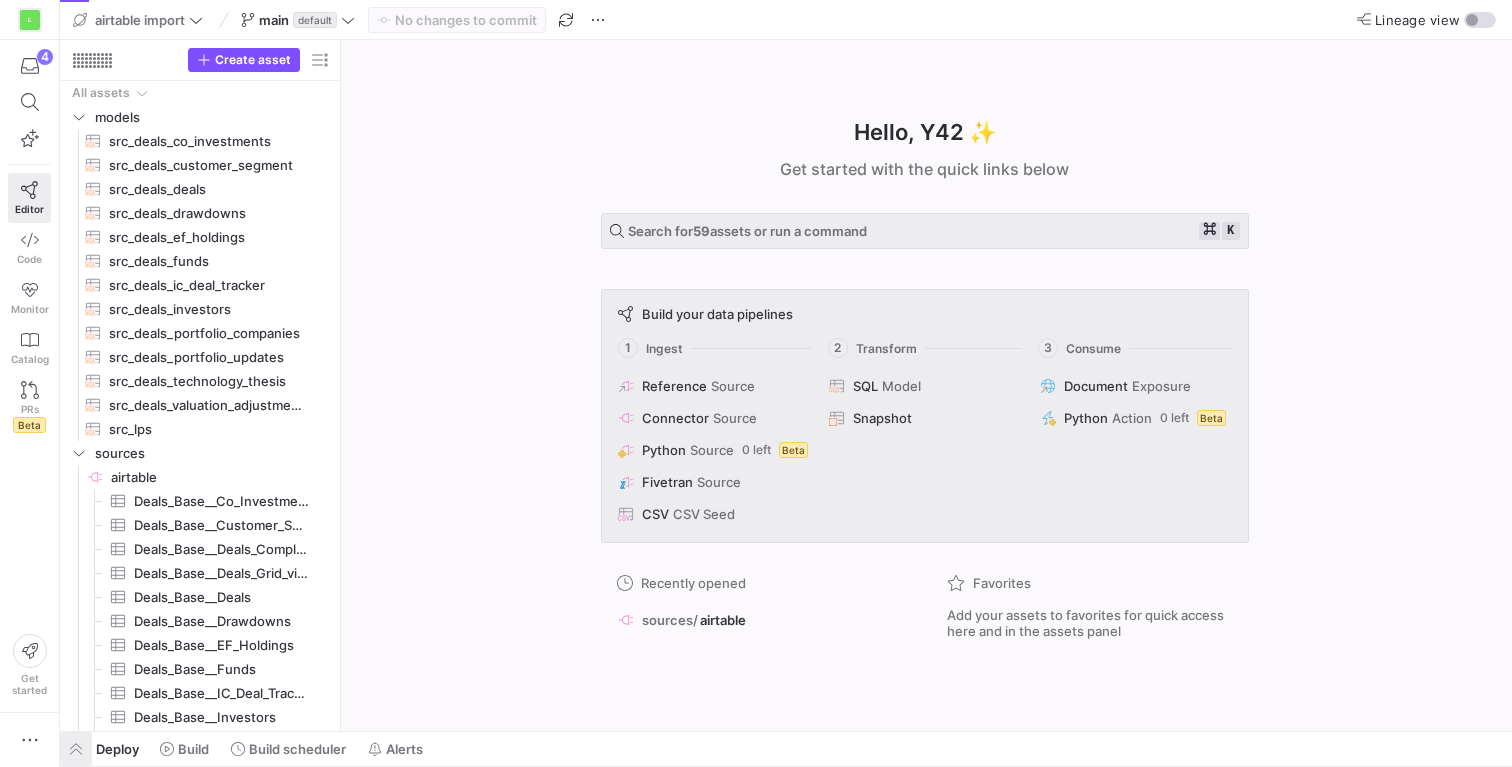 click 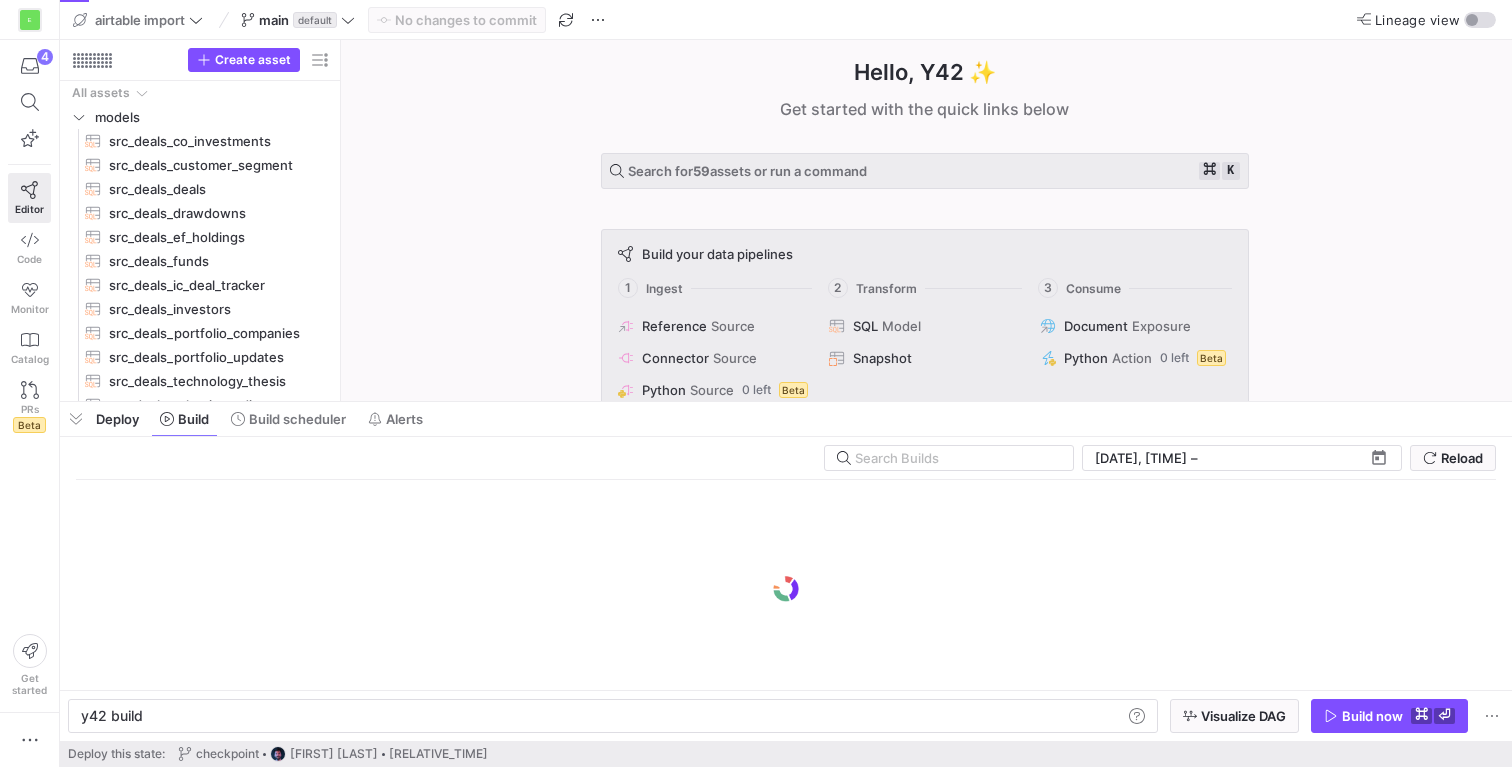 scroll, scrollTop: 0, scrollLeft: 60, axis: horizontal 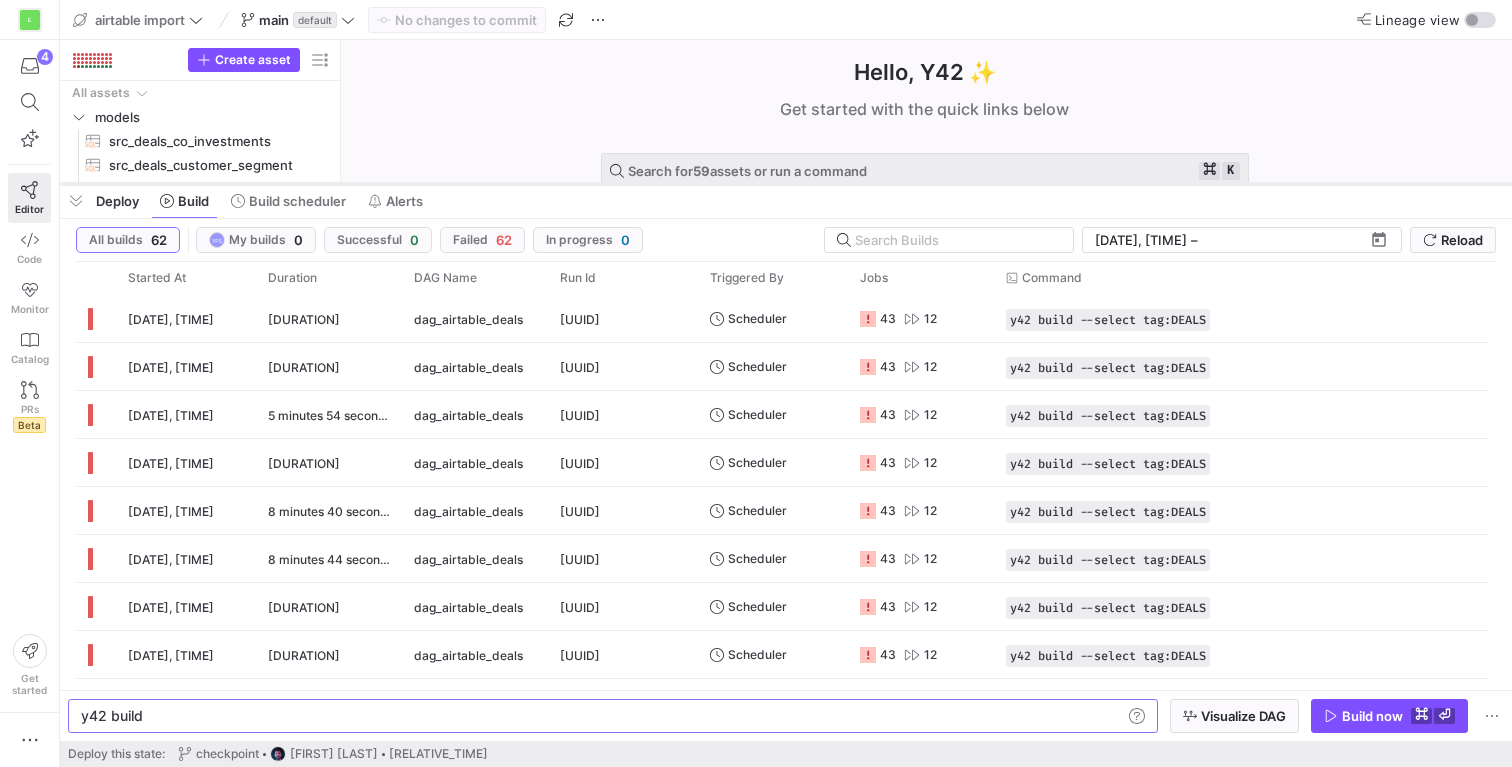 drag, startPoint x: 753, startPoint y: 401, endPoint x: 761, endPoint y: 183, distance: 218.14674 